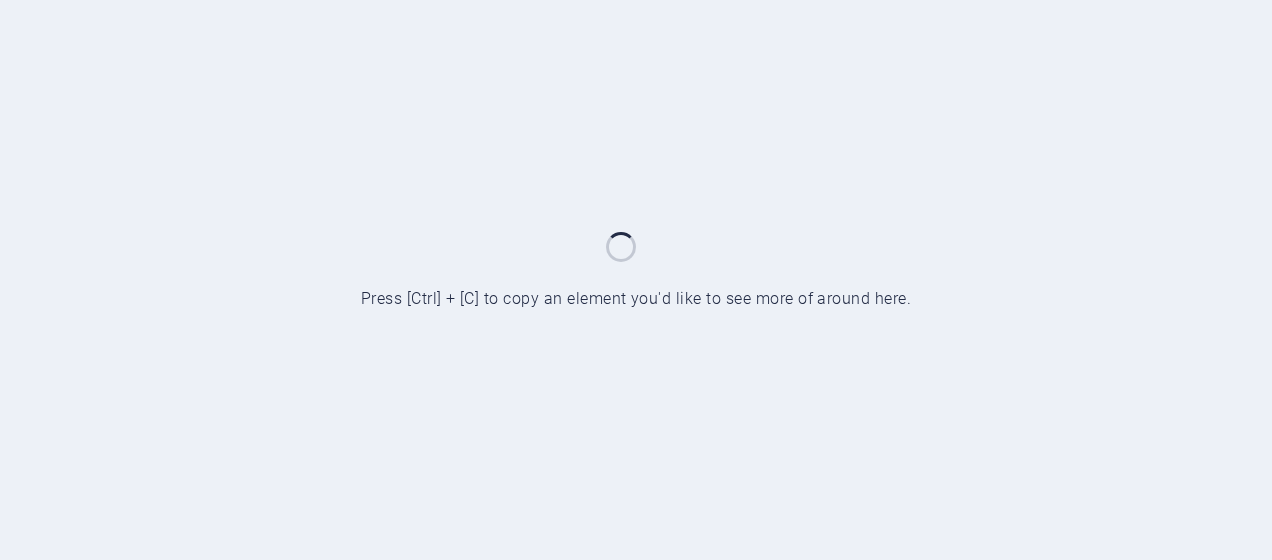 scroll, scrollTop: 0, scrollLeft: 0, axis: both 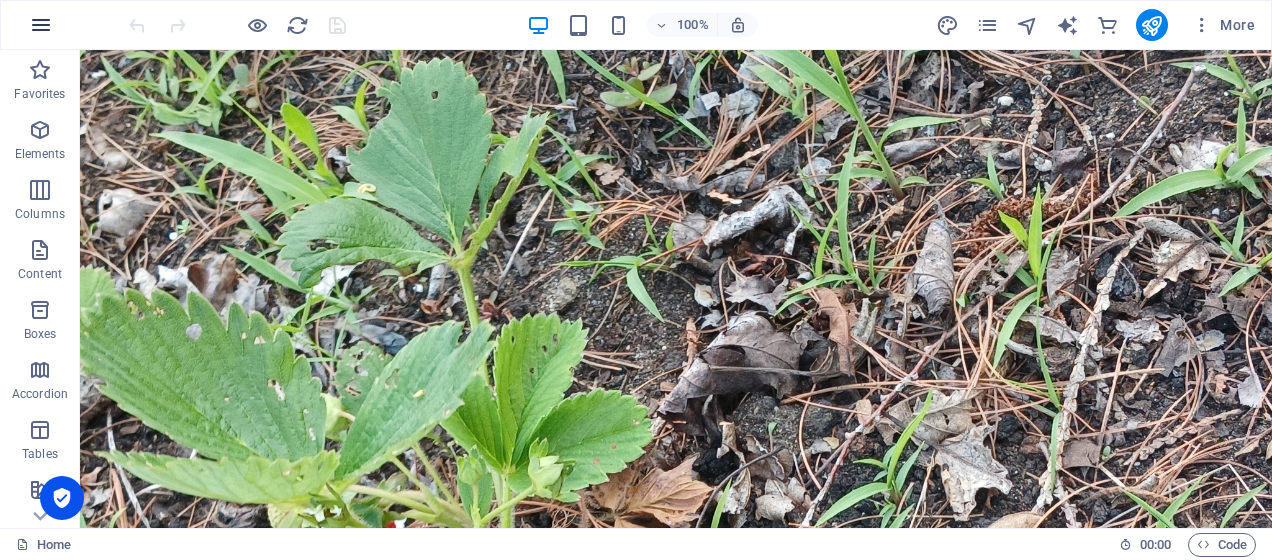 click at bounding box center [41, 25] 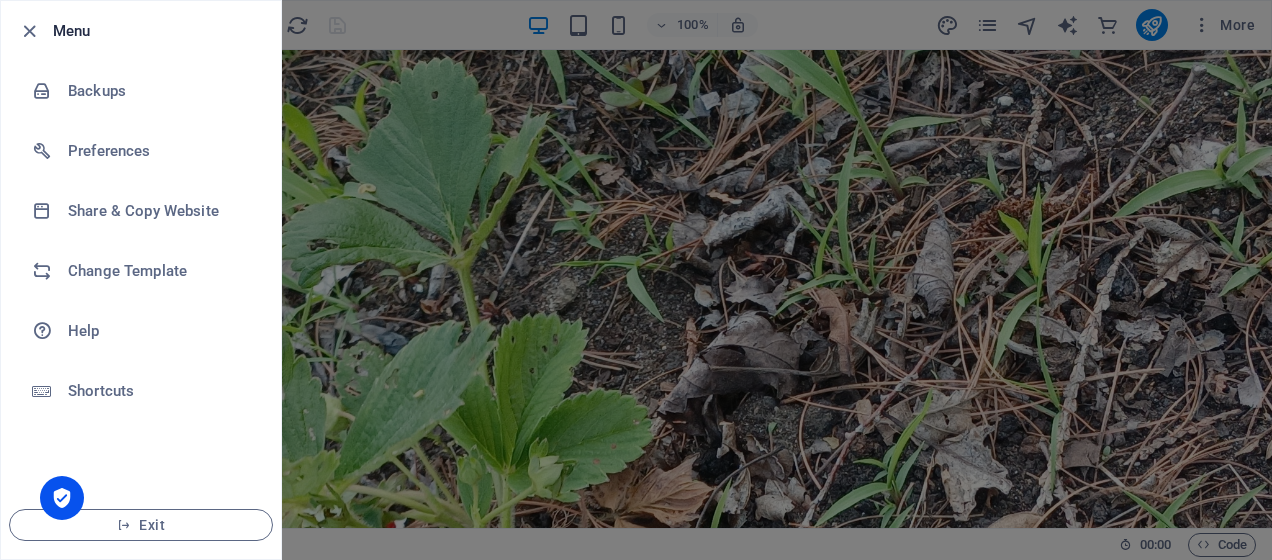 click at bounding box center [636, 280] 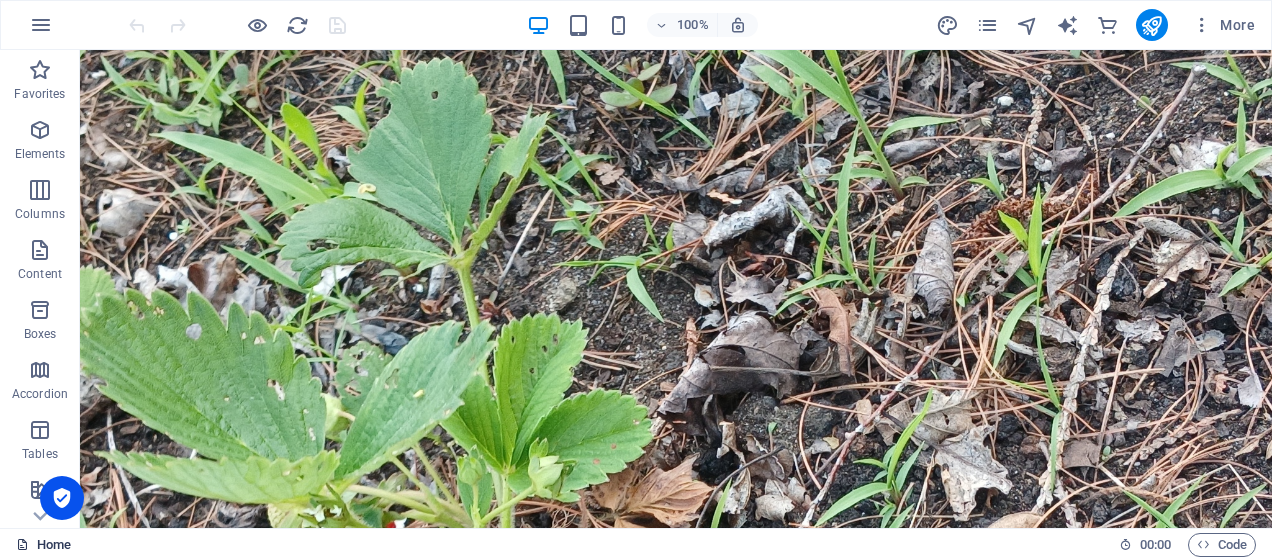 scroll, scrollTop: 0, scrollLeft: 0, axis: both 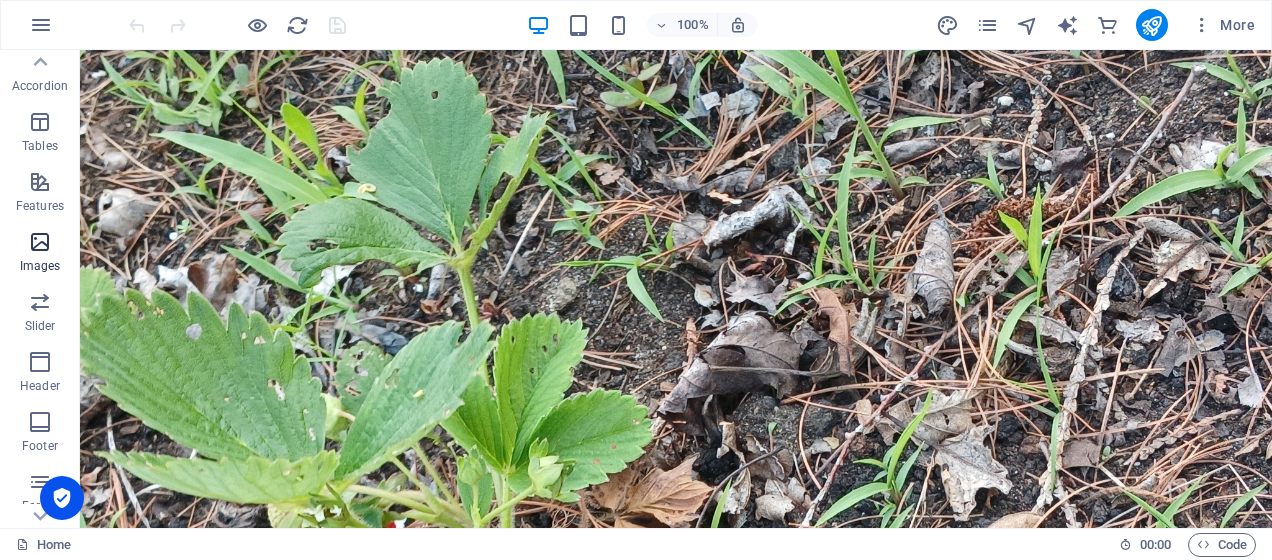 click at bounding box center [40, 242] 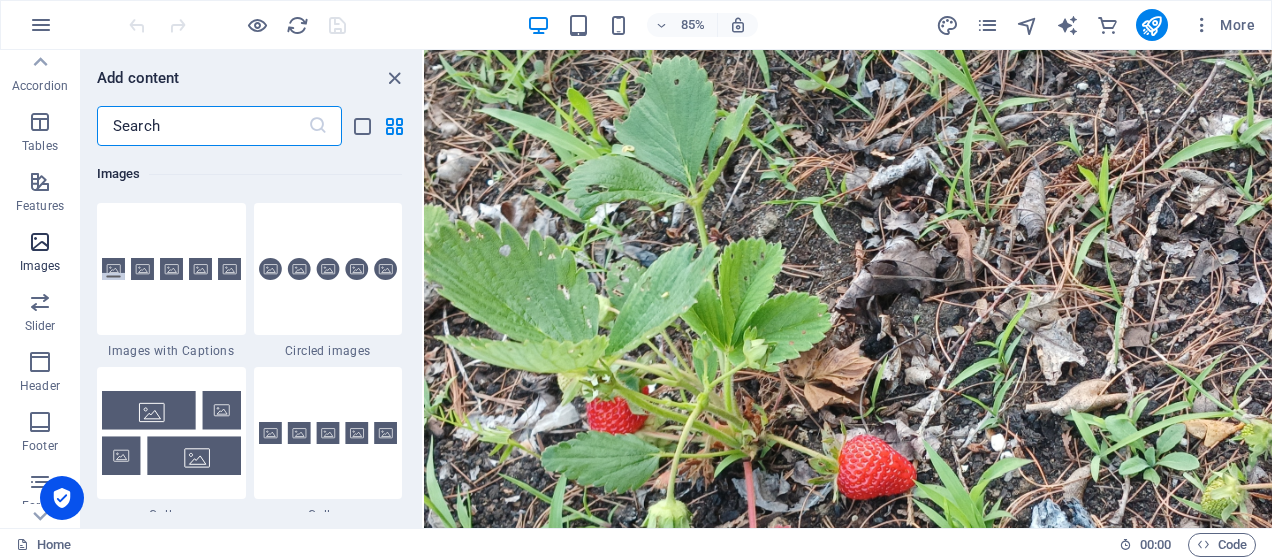 scroll, scrollTop: 9976, scrollLeft: 0, axis: vertical 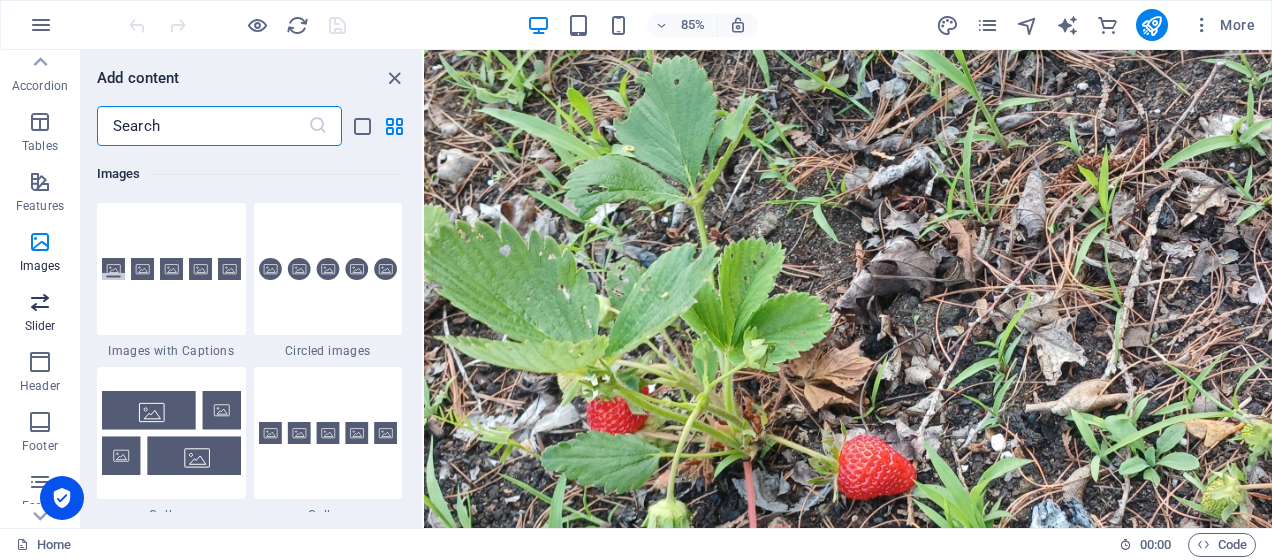 click at bounding box center [40, 302] 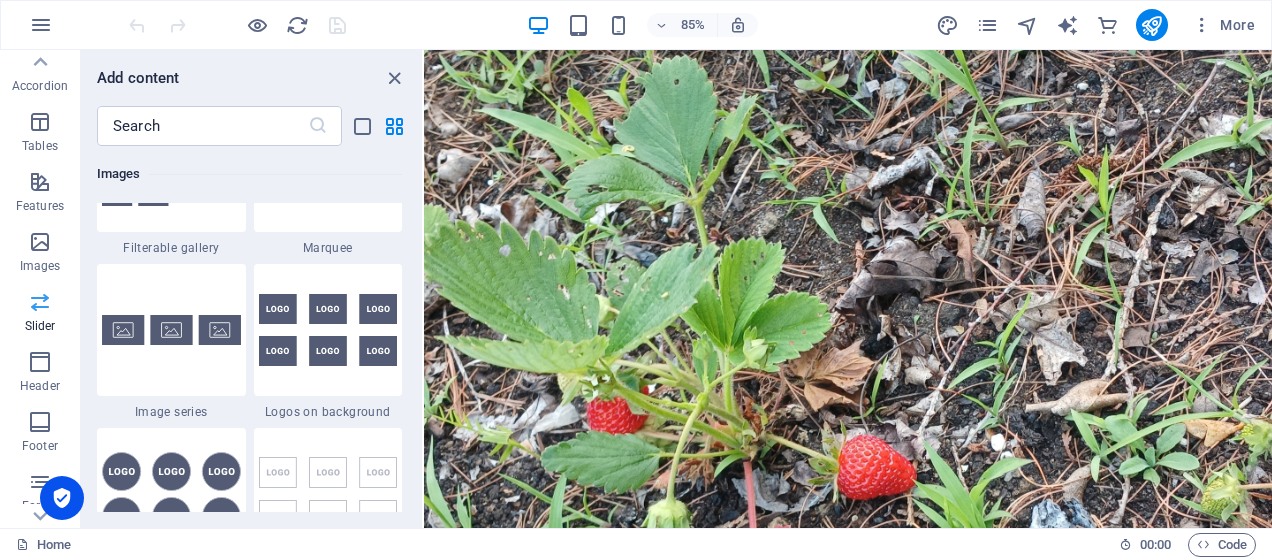 scroll, scrollTop: 11173, scrollLeft: 0, axis: vertical 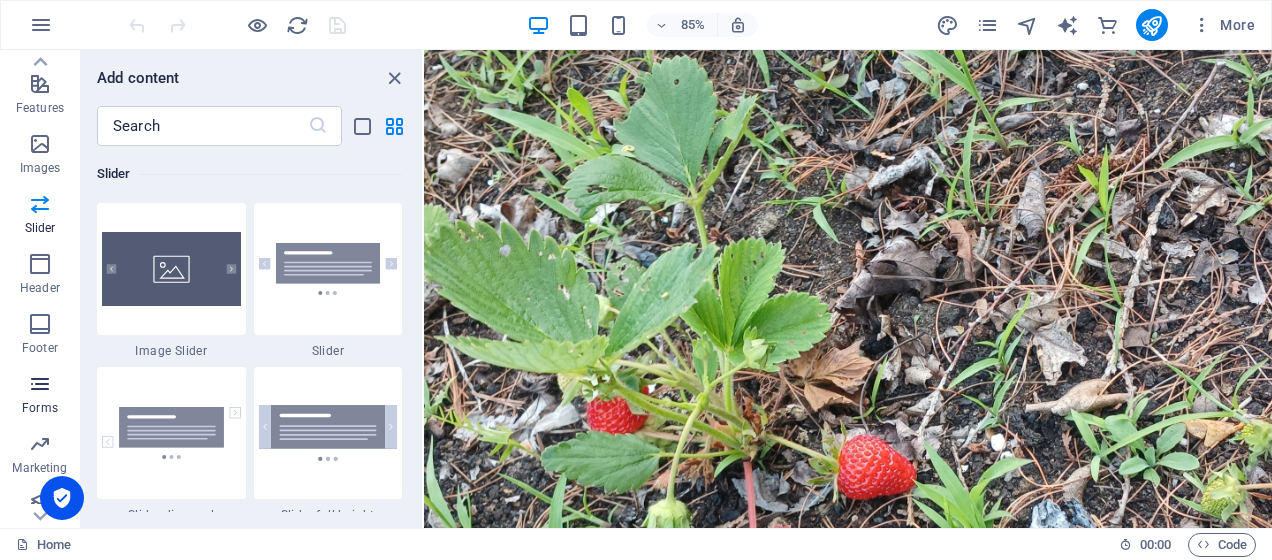 click at bounding box center (40, 384) 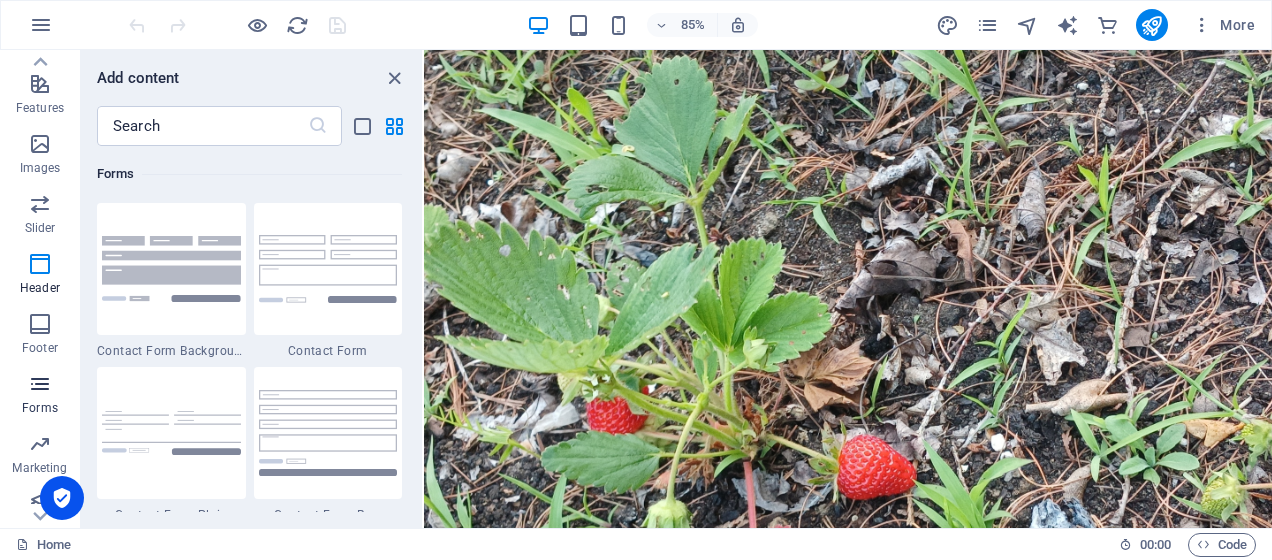 scroll, scrollTop: 14436, scrollLeft: 0, axis: vertical 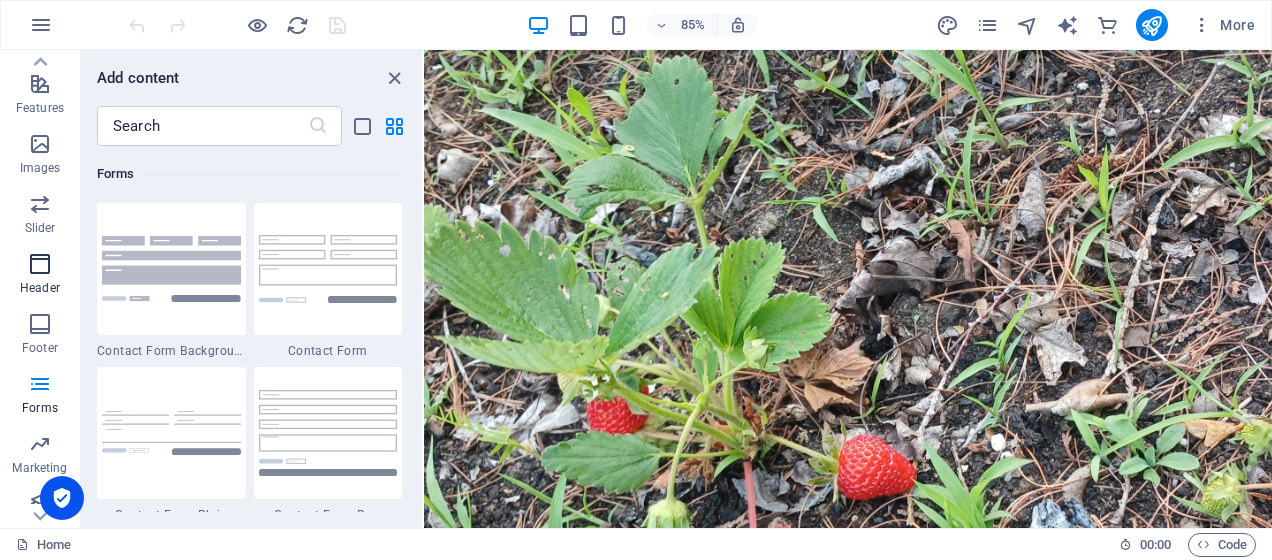 click on "Header" at bounding box center (40, 276) 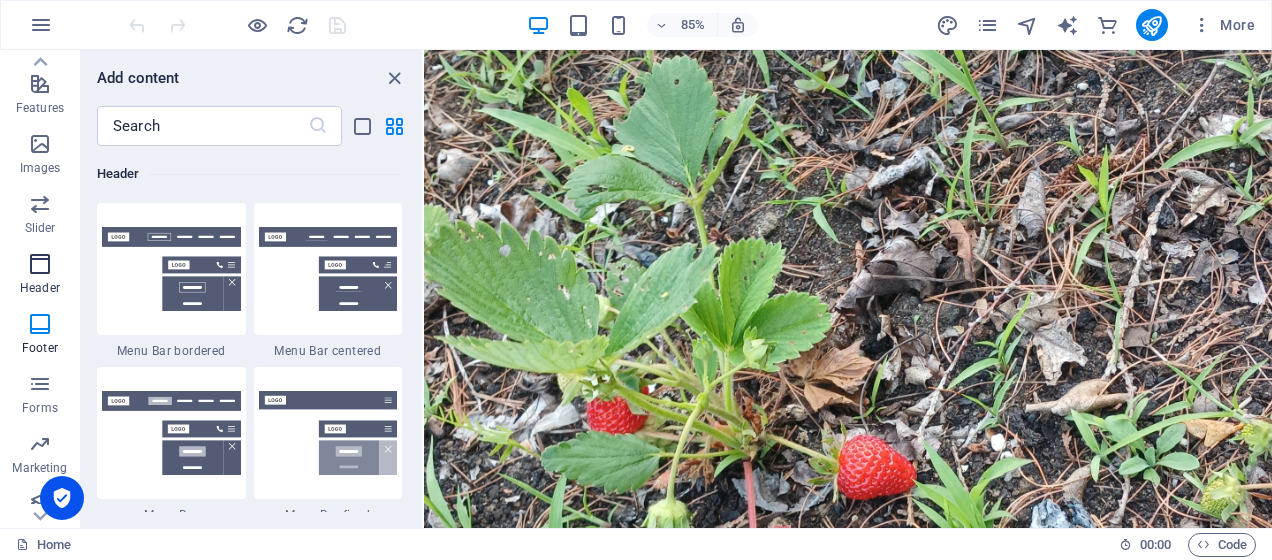 scroll, scrollTop: 11878, scrollLeft: 0, axis: vertical 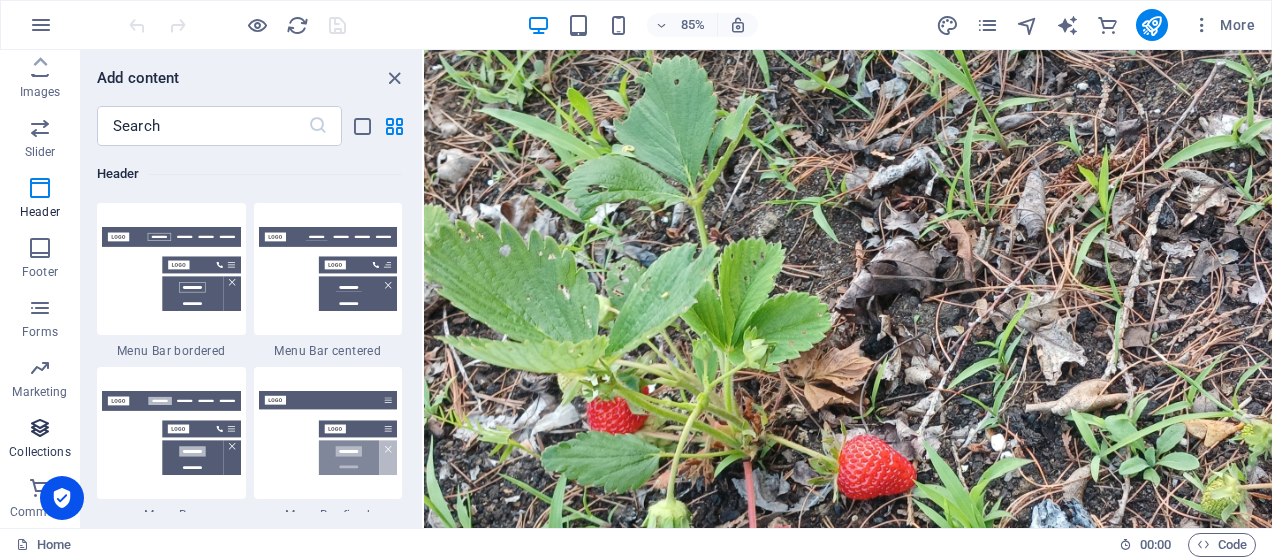 click at bounding box center [40, 428] 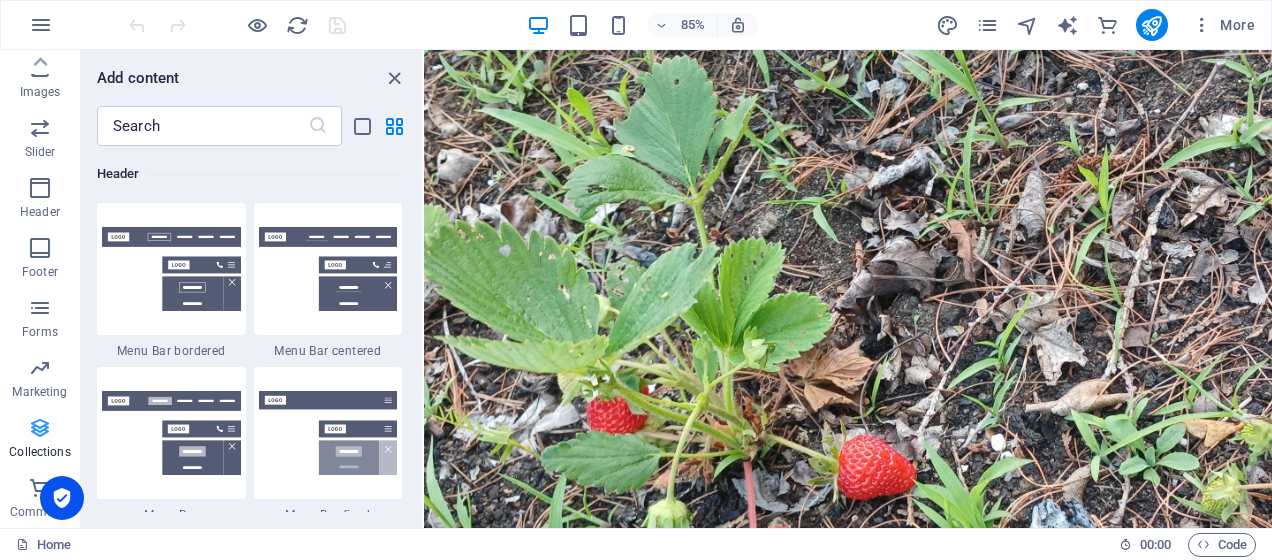 click at bounding box center [40, 428] 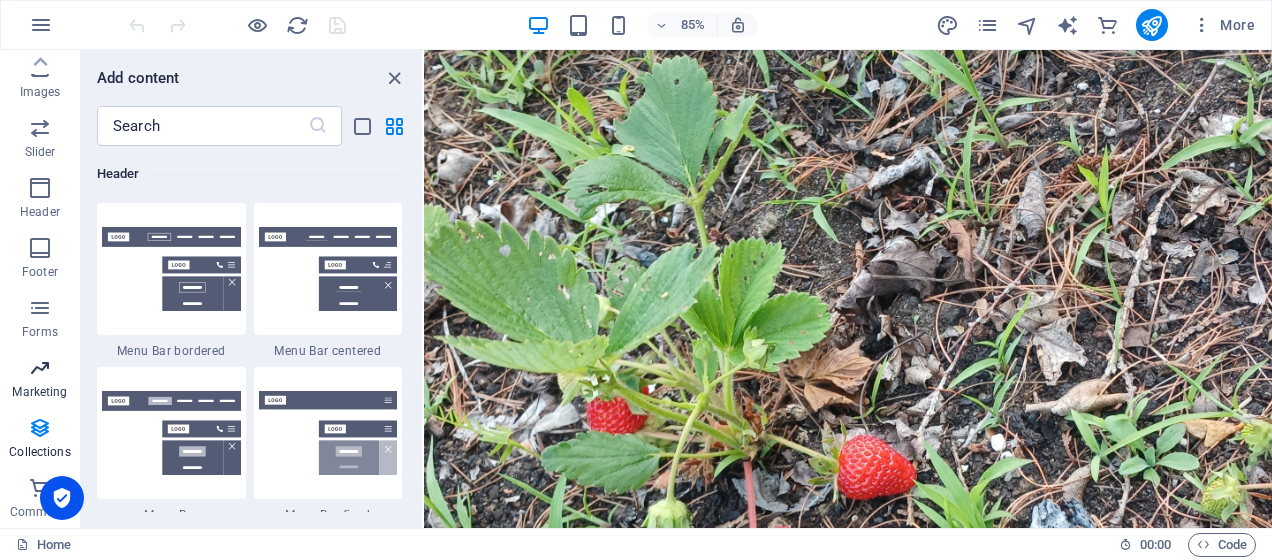 click on "Marketing" at bounding box center (40, 380) 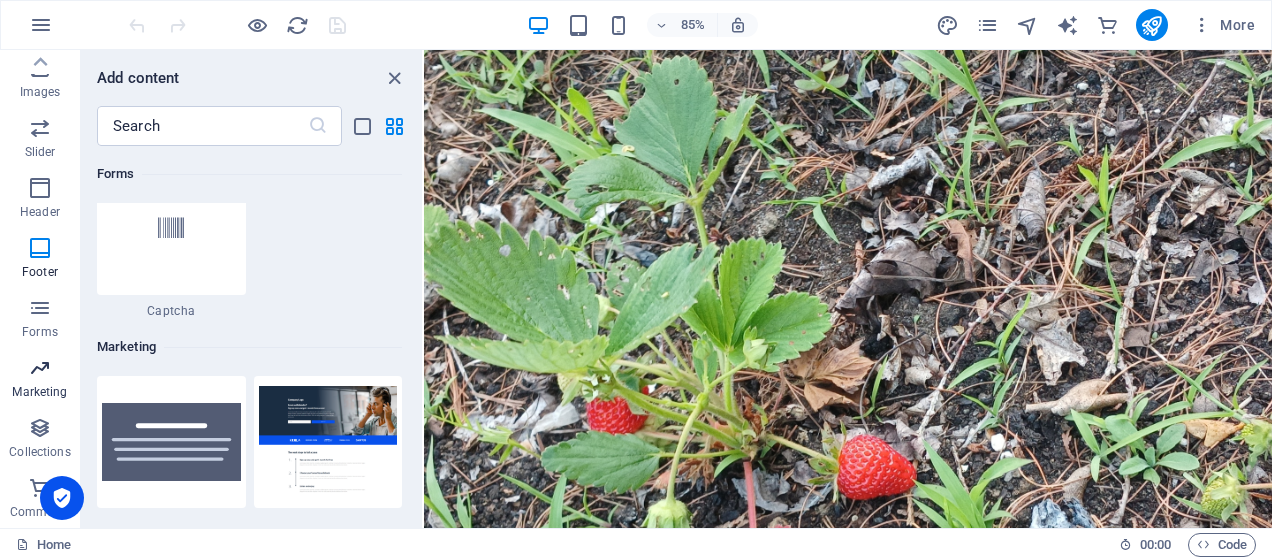 scroll, scrollTop: 16125, scrollLeft: 0, axis: vertical 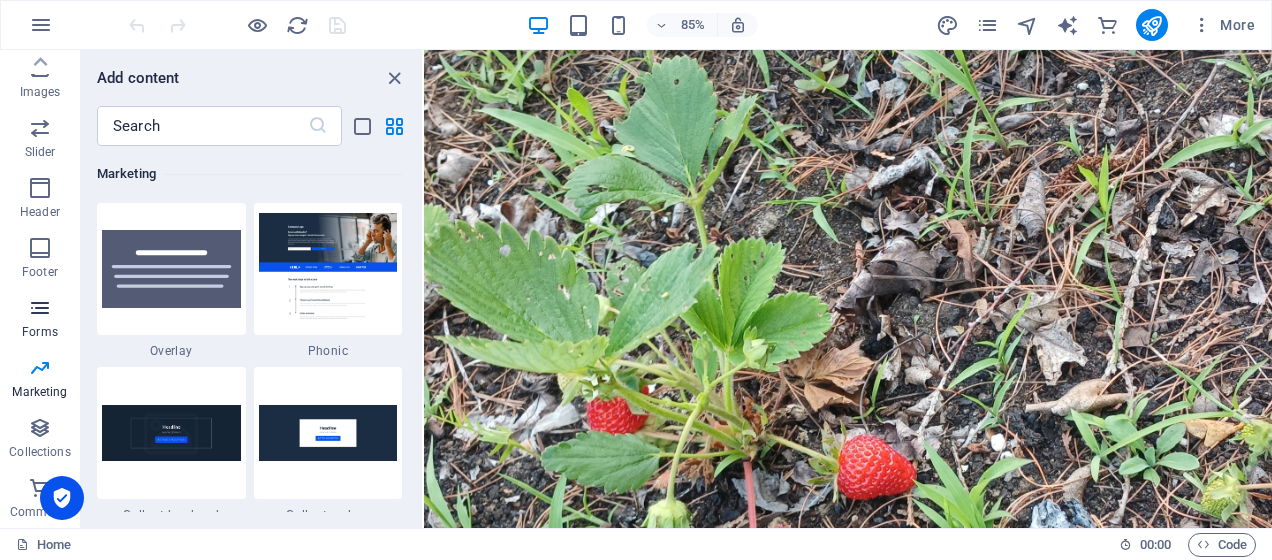 click on "Forms" at bounding box center [40, 332] 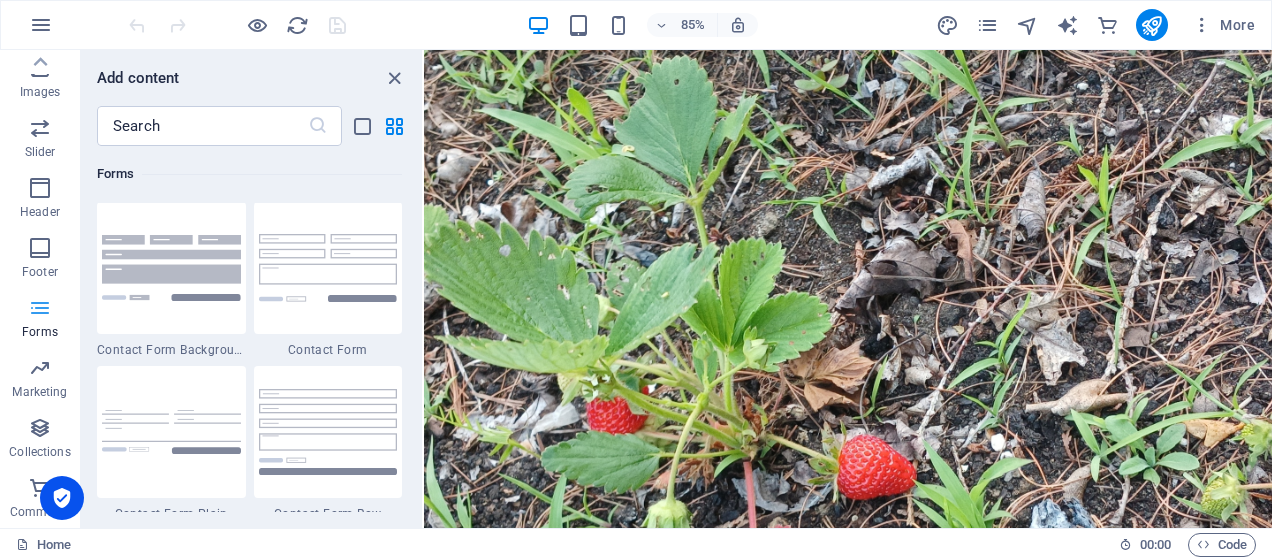 scroll, scrollTop: 14436, scrollLeft: 0, axis: vertical 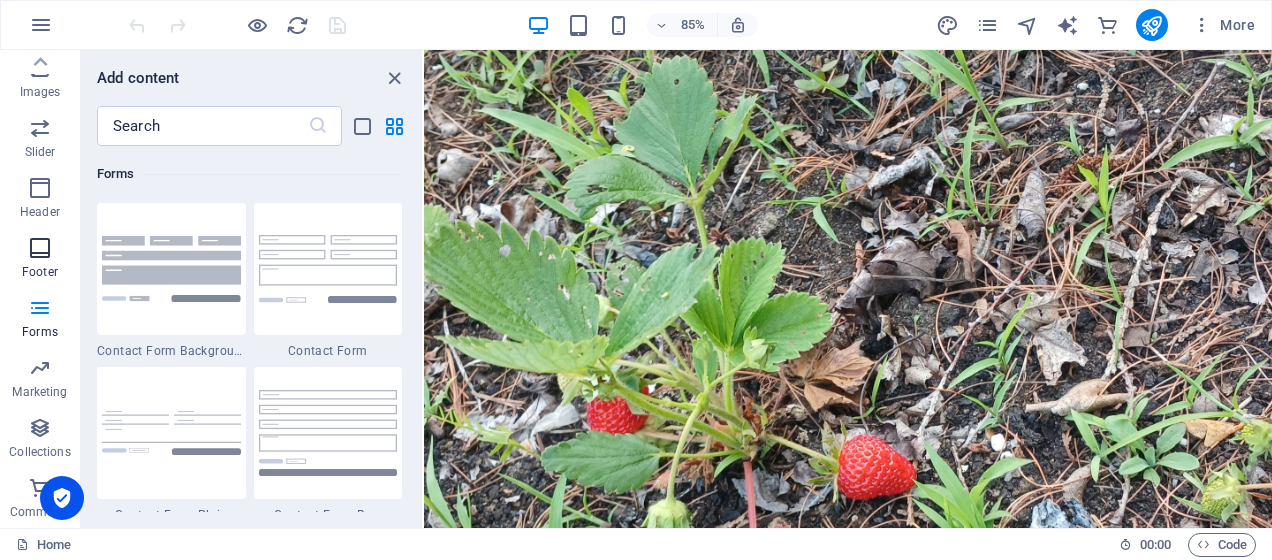 click at bounding box center [40, 248] 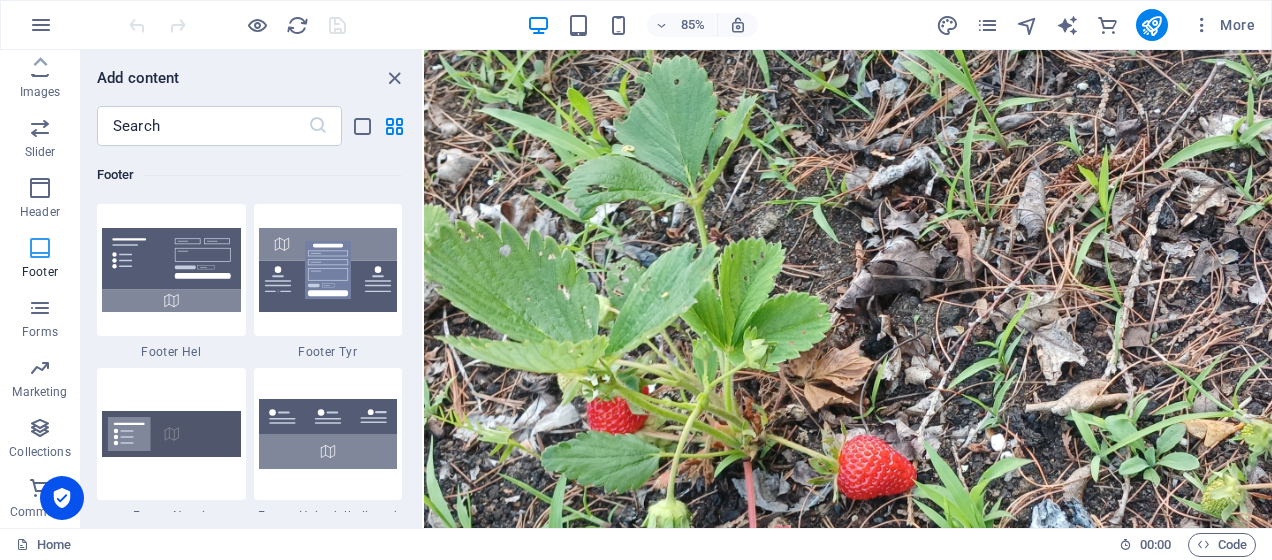 scroll, scrollTop: 13074, scrollLeft: 0, axis: vertical 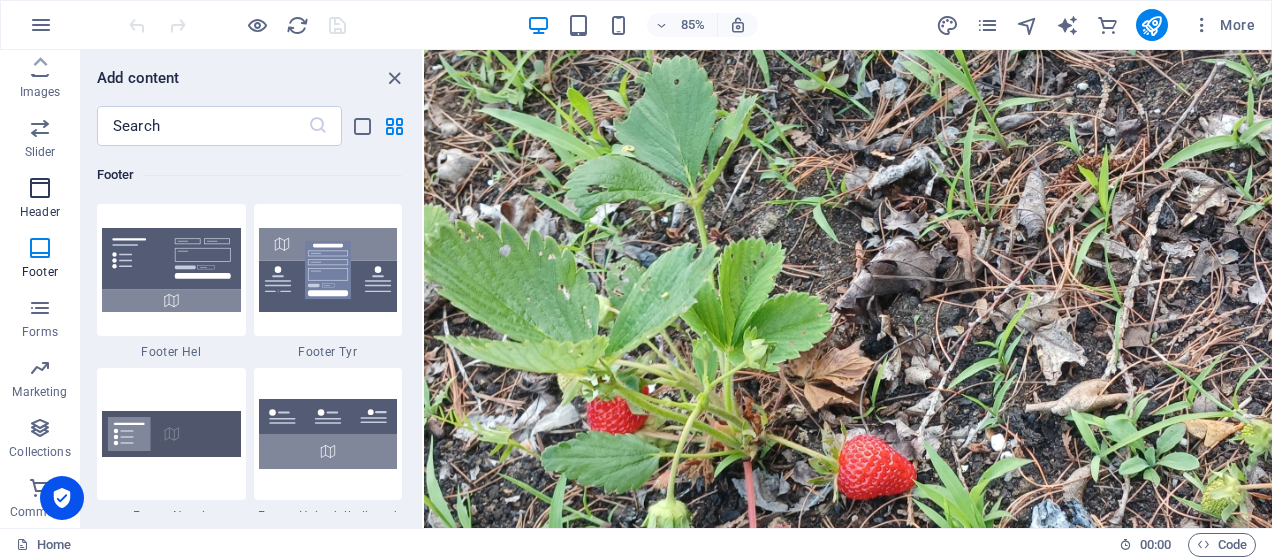 click on "Header" at bounding box center [40, 200] 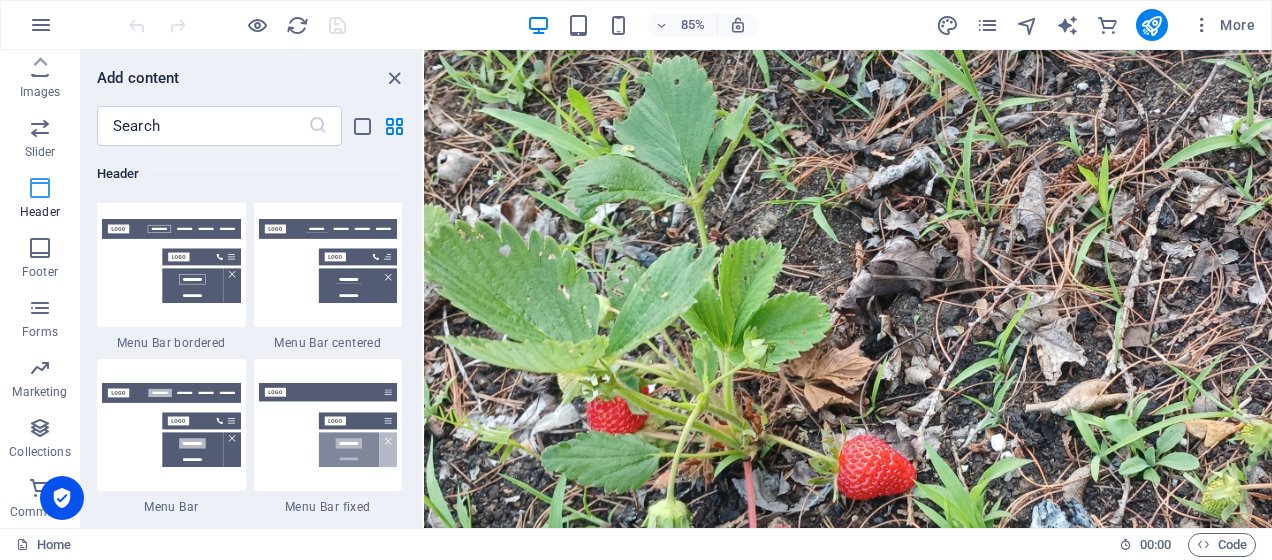 scroll, scrollTop: 11878, scrollLeft: 0, axis: vertical 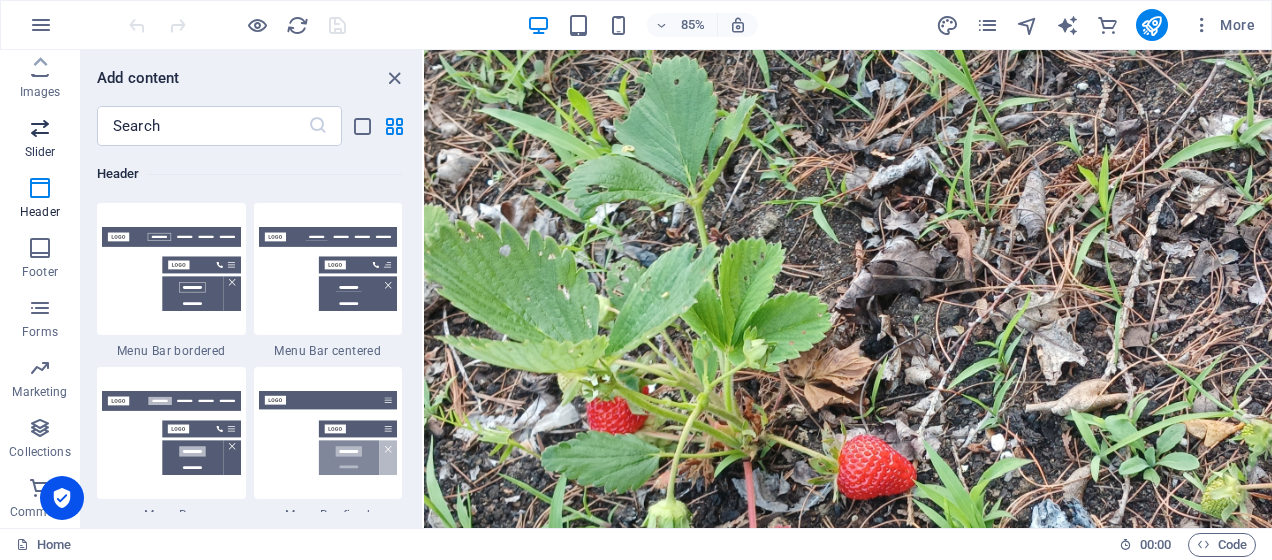 click at bounding box center [40, 128] 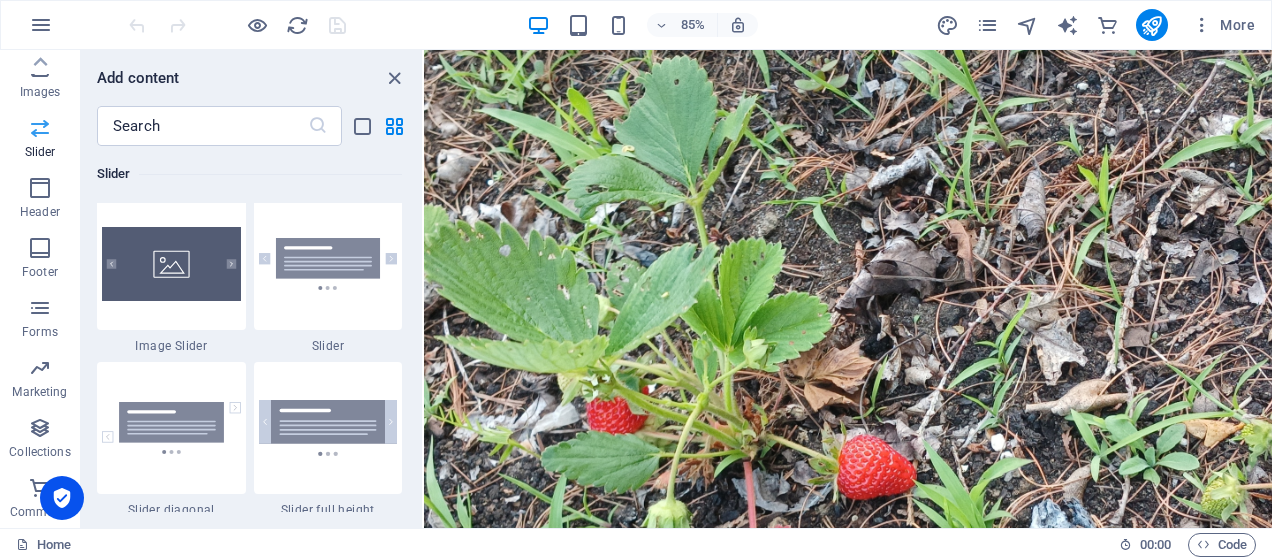 scroll, scrollTop: 11173, scrollLeft: 0, axis: vertical 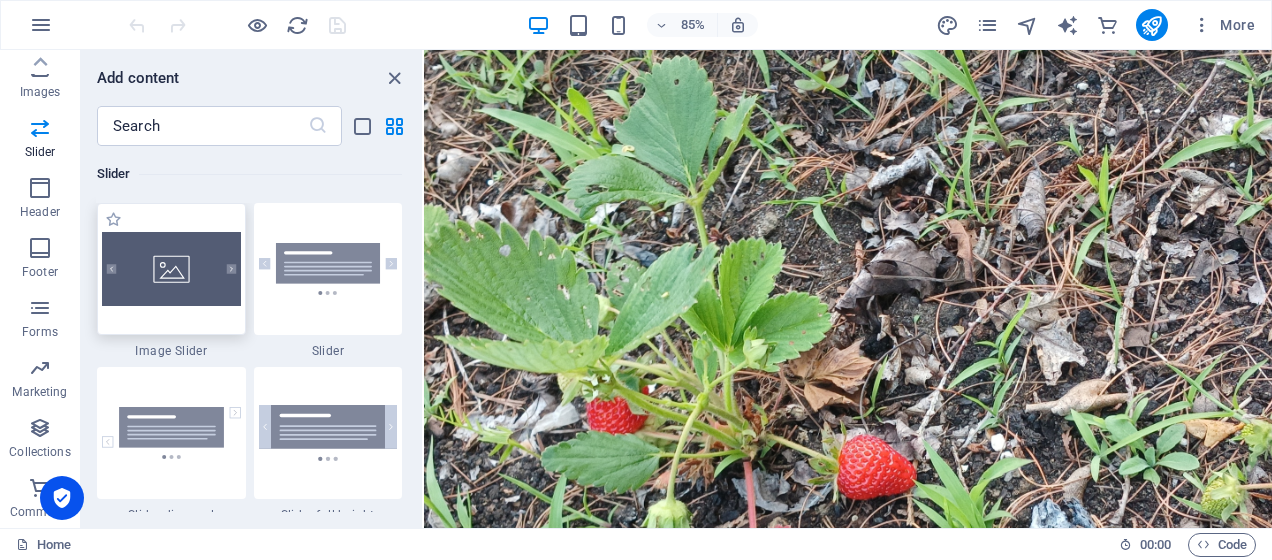 click at bounding box center (171, 269) 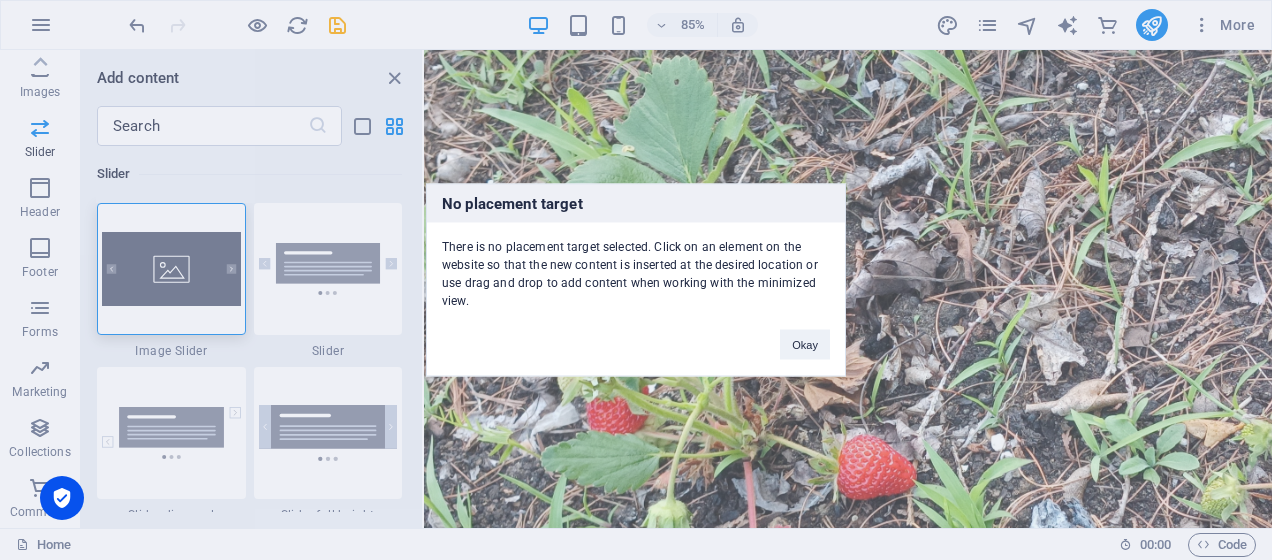 click on "No placement target There is no placement target selected. Click on an element on the website so that the new content is inserted at the desired location or use drag and drop to add content when working with the minimized view. Okay" at bounding box center [636, 280] 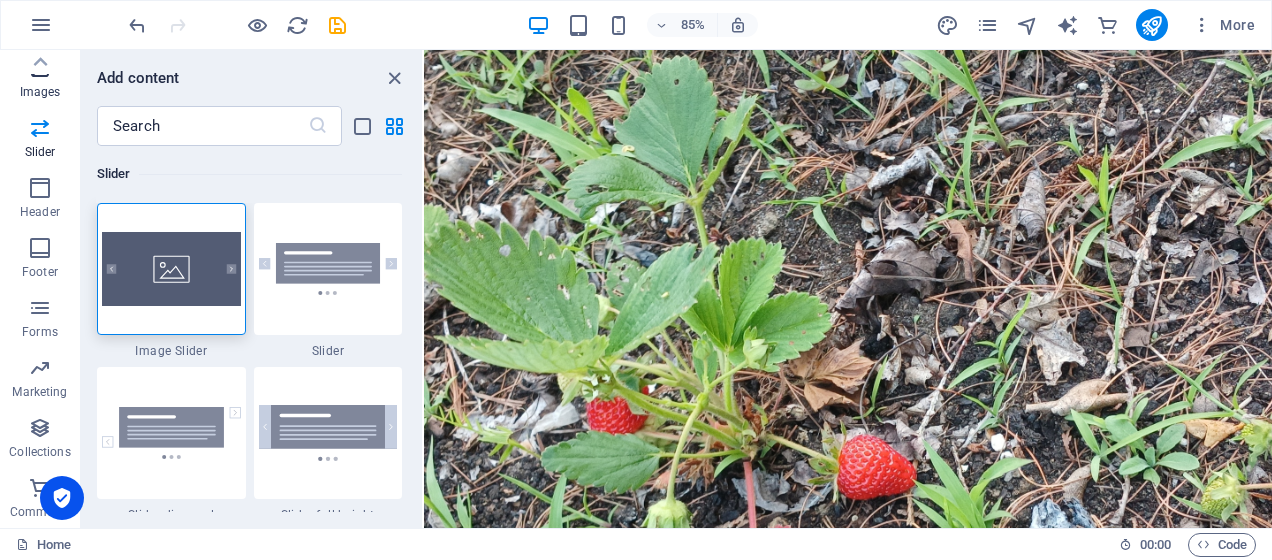 click on "Images" at bounding box center [40, 92] 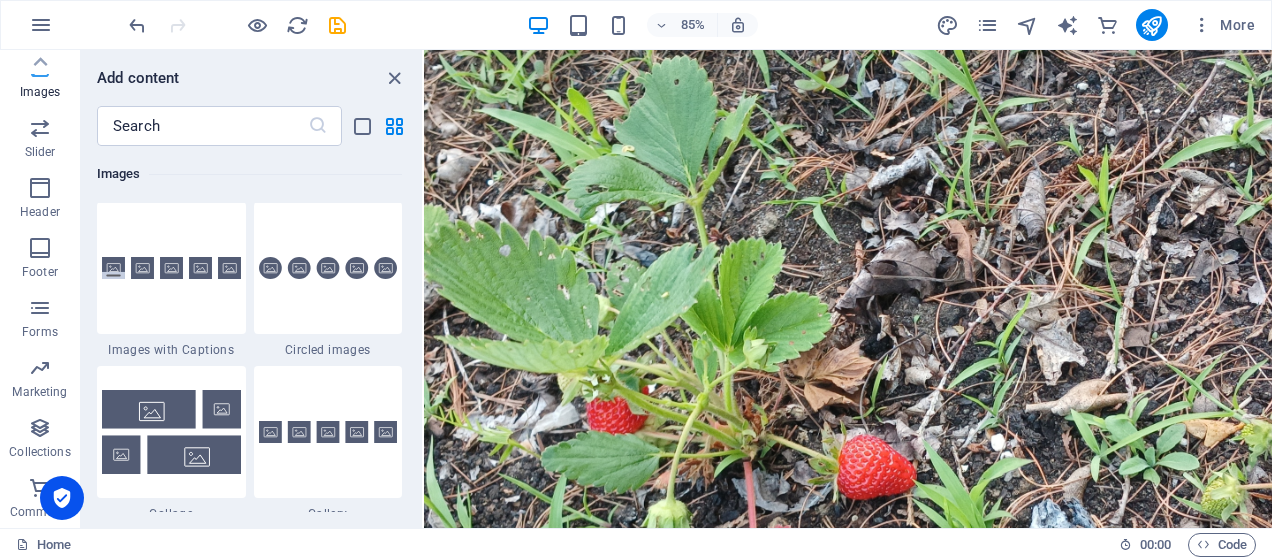 scroll, scrollTop: 9976, scrollLeft: 0, axis: vertical 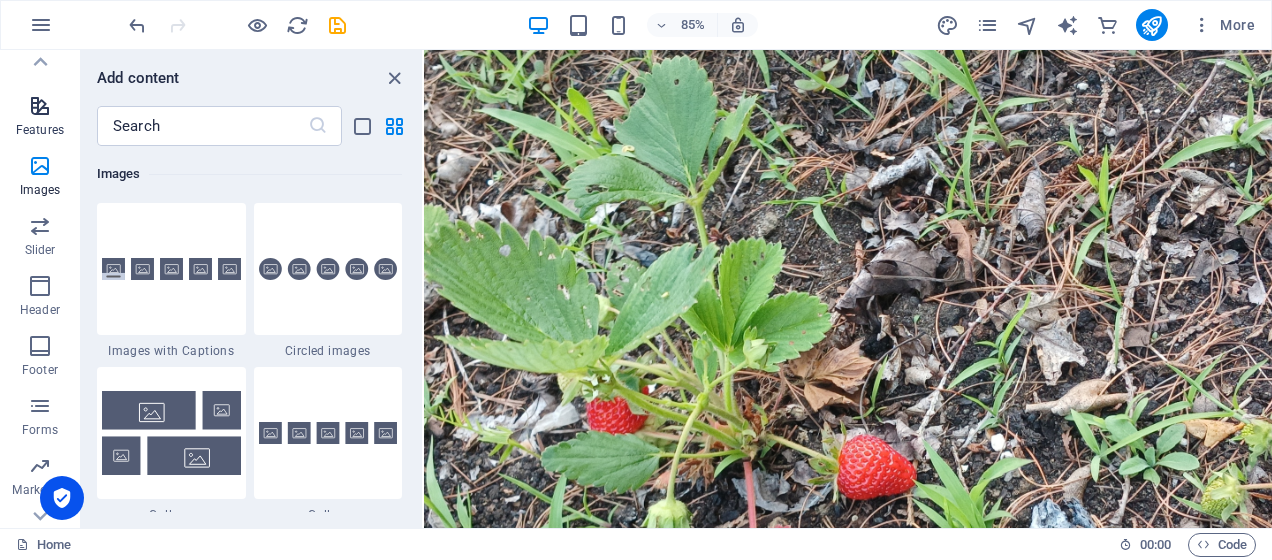 click at bounding box center (40, 106) 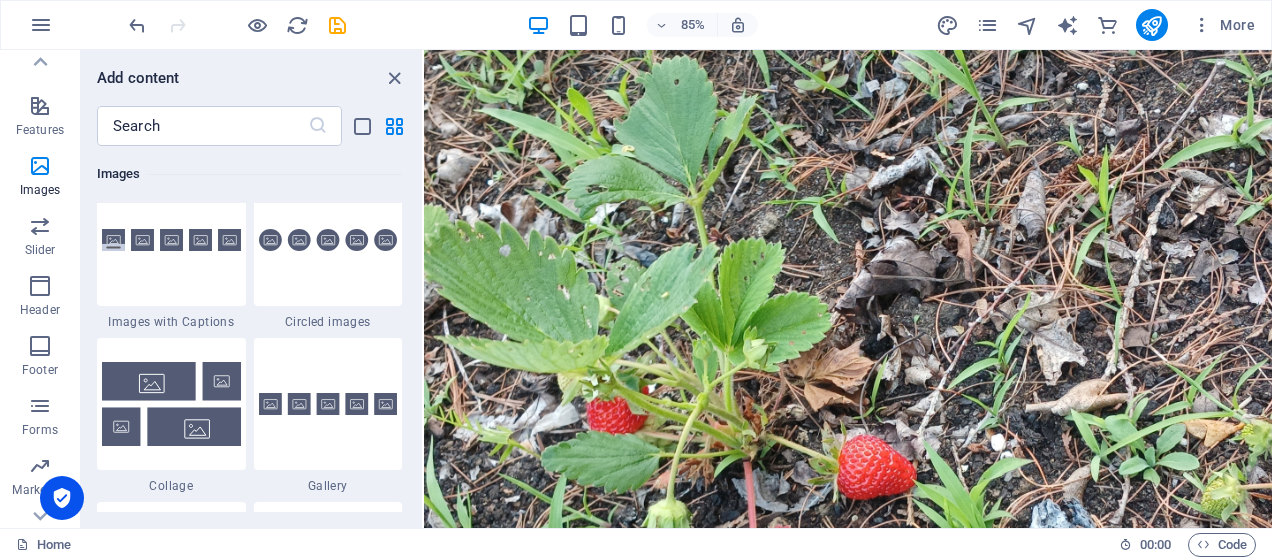 scroll, scrollTop: 10006, scrollLeft: 0, axis: vertical 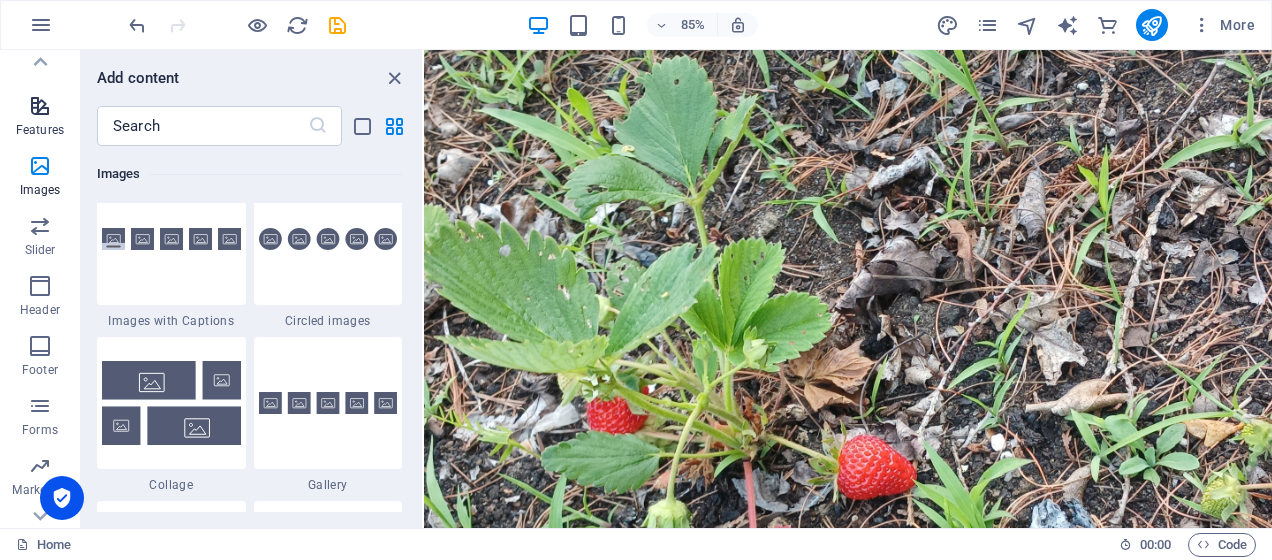 click at bounding box center (40, 106) 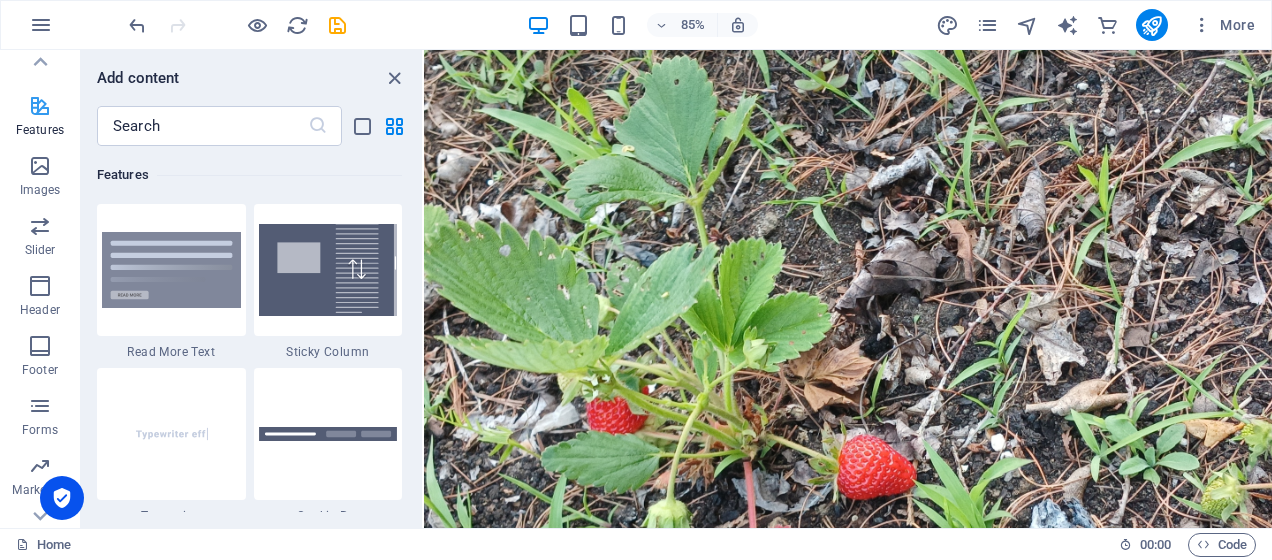 scroll, scrollTop: 7630, scrollLeft: 0, axis: vertical 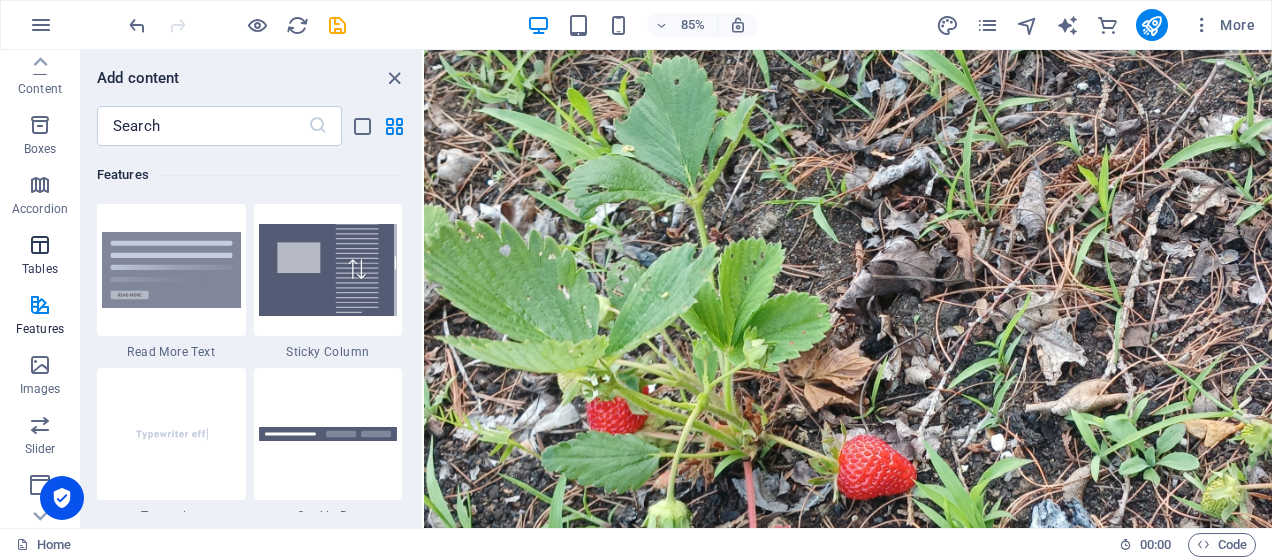 click at bounding box center (40, 245) 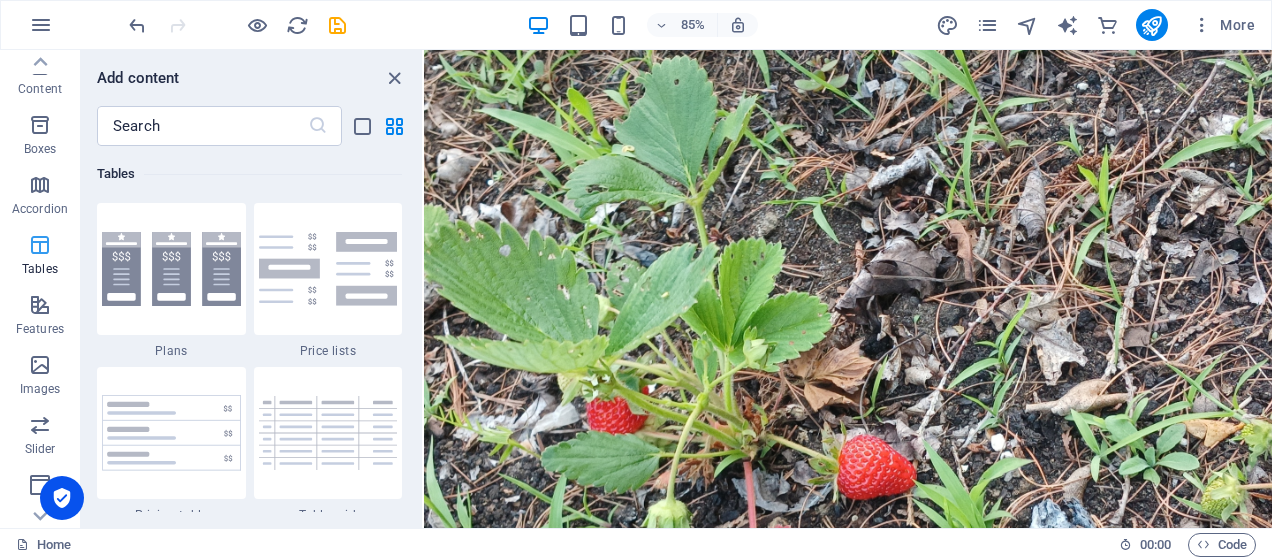scroll, scrollTop: 6762, scrollLeft: 0, axis: vertical 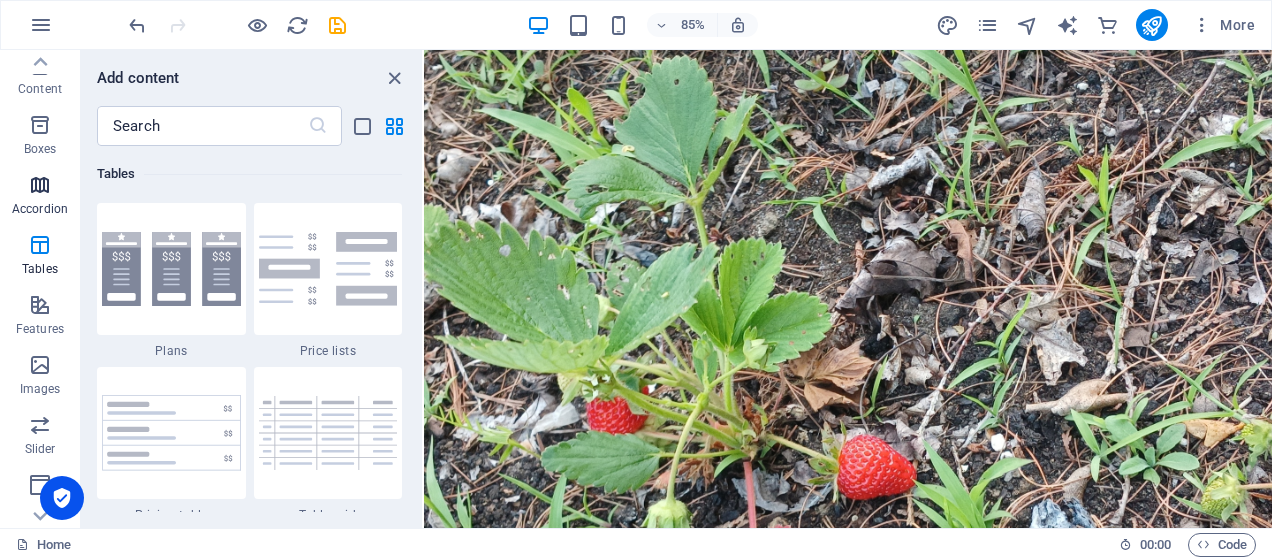 click at bounding box center (40, 185) 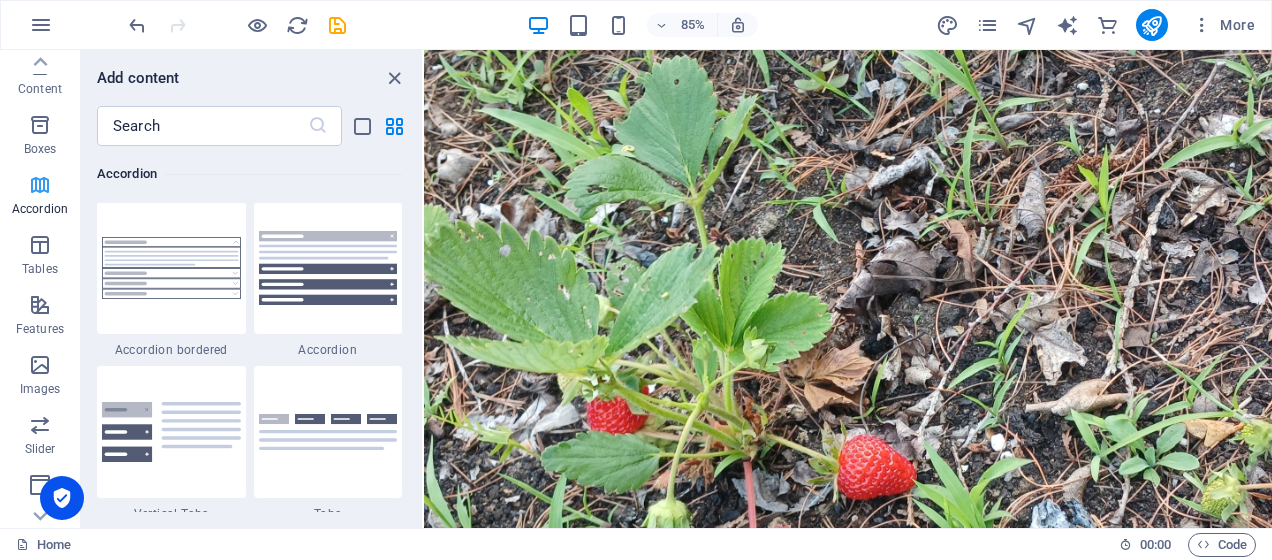 scroll, scrollTop: 6221, scrollLeft: 0, axis: vertical 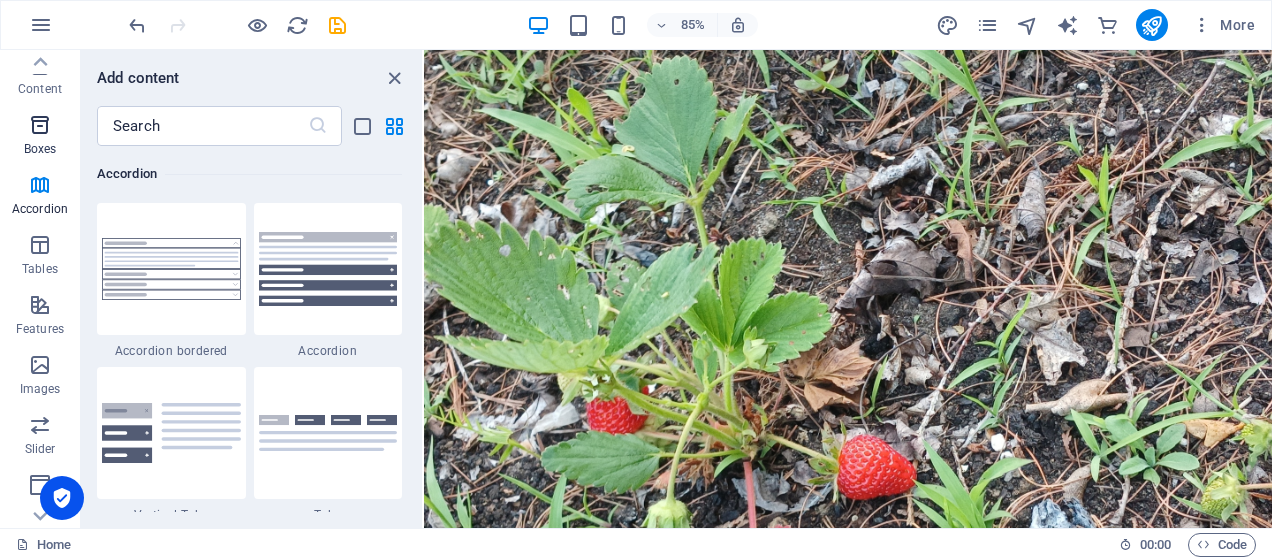 click on "Boxes" at bounding box center [40, 137] 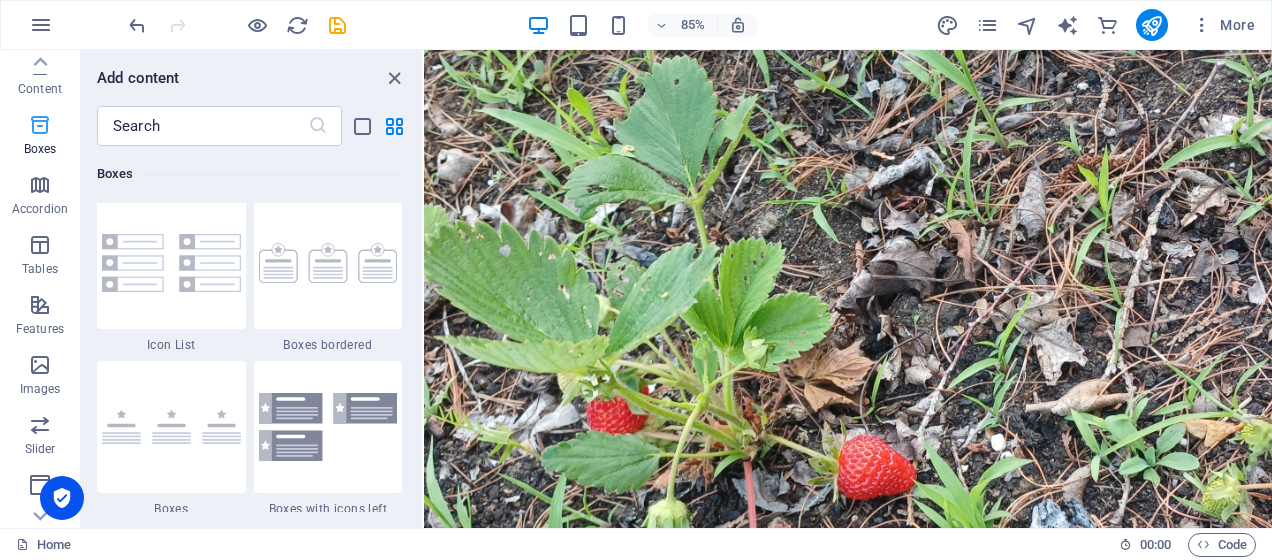 scroll, scrollTop: 5352, scrollLeft: 0, axis: vertical 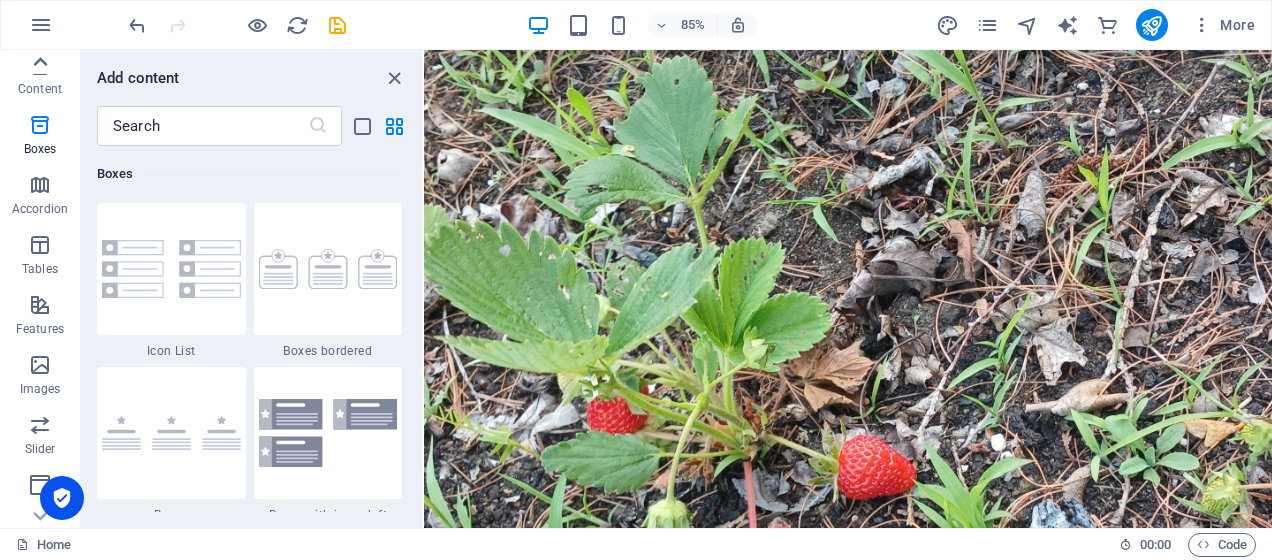 click 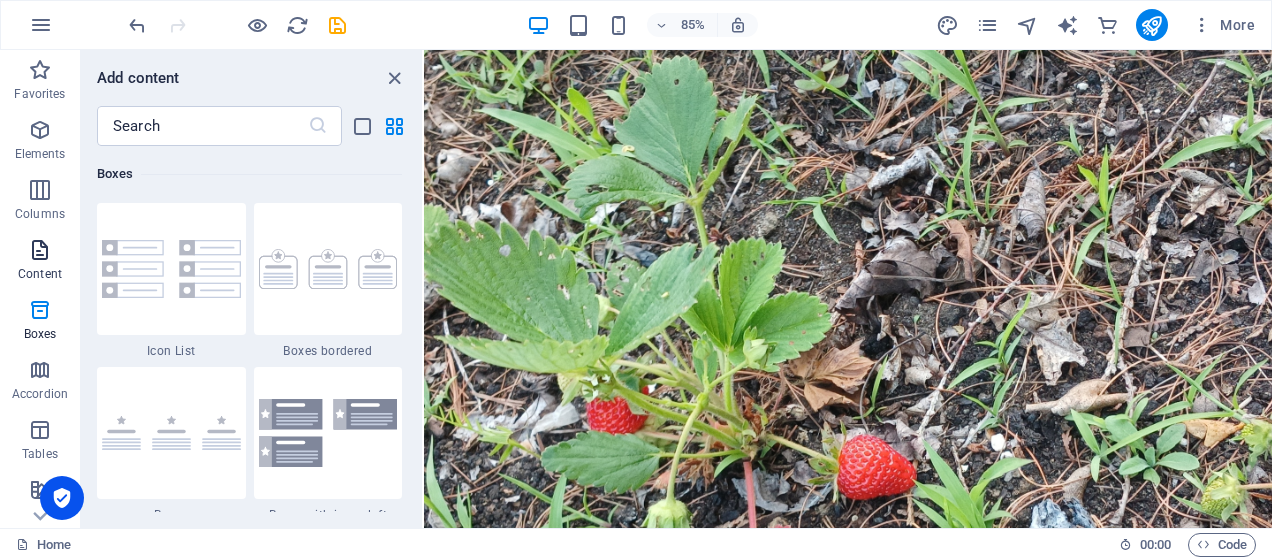click at bounding box center [40, 250] 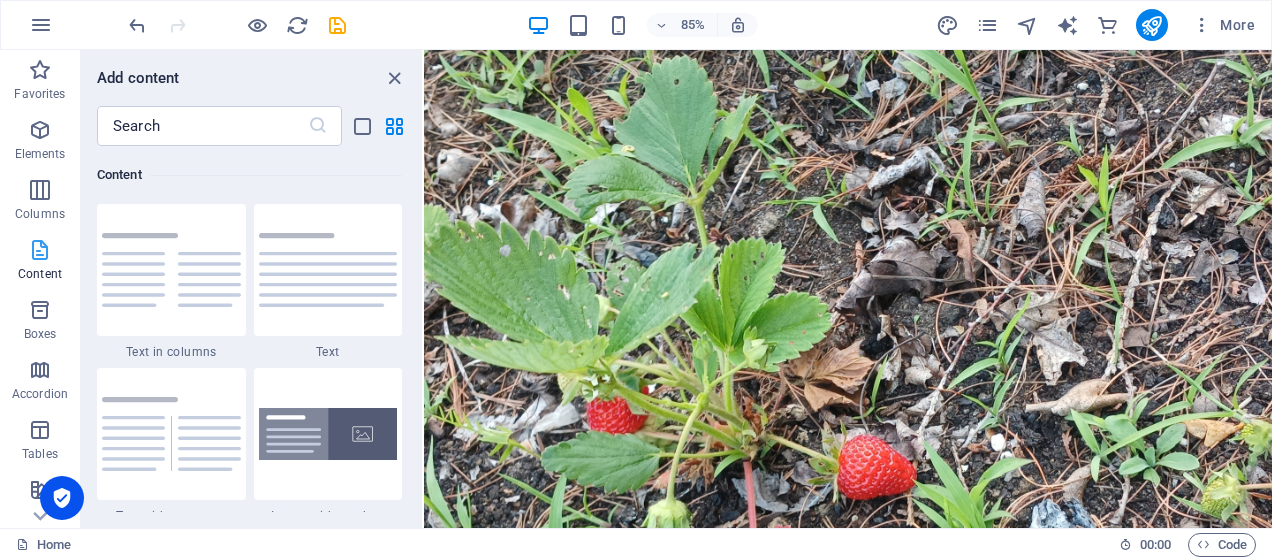 scroll, scrollTop: 3498, scrollLeft: 0, axis: vertical 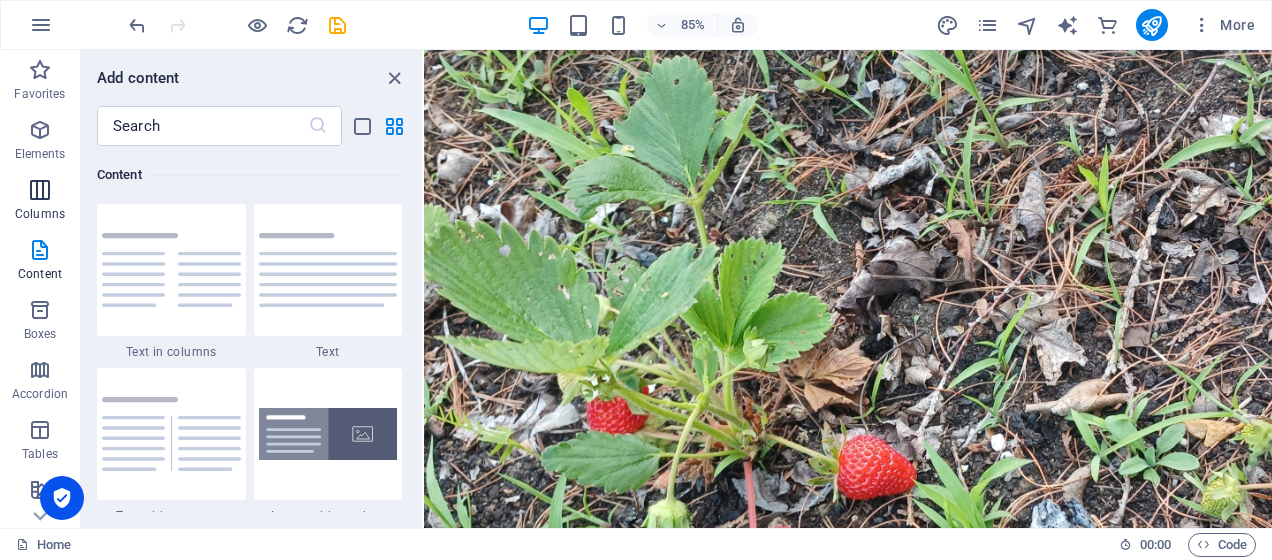 click at bounding box center [40, 190] 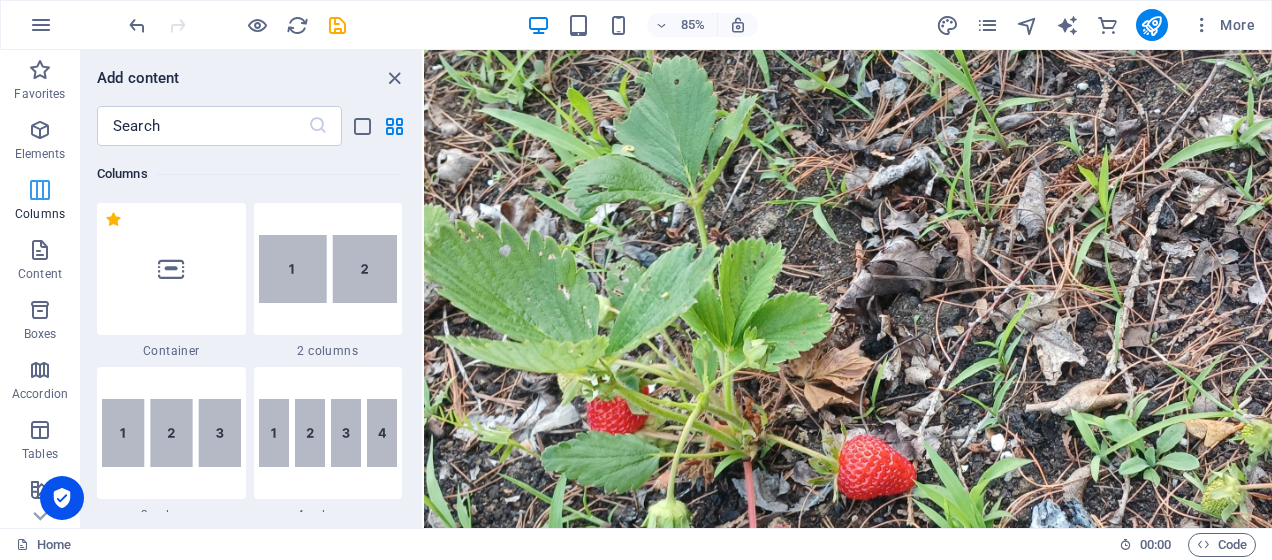 scroll, scrollTop: 990, scrollLeft: 0, axis: vertical 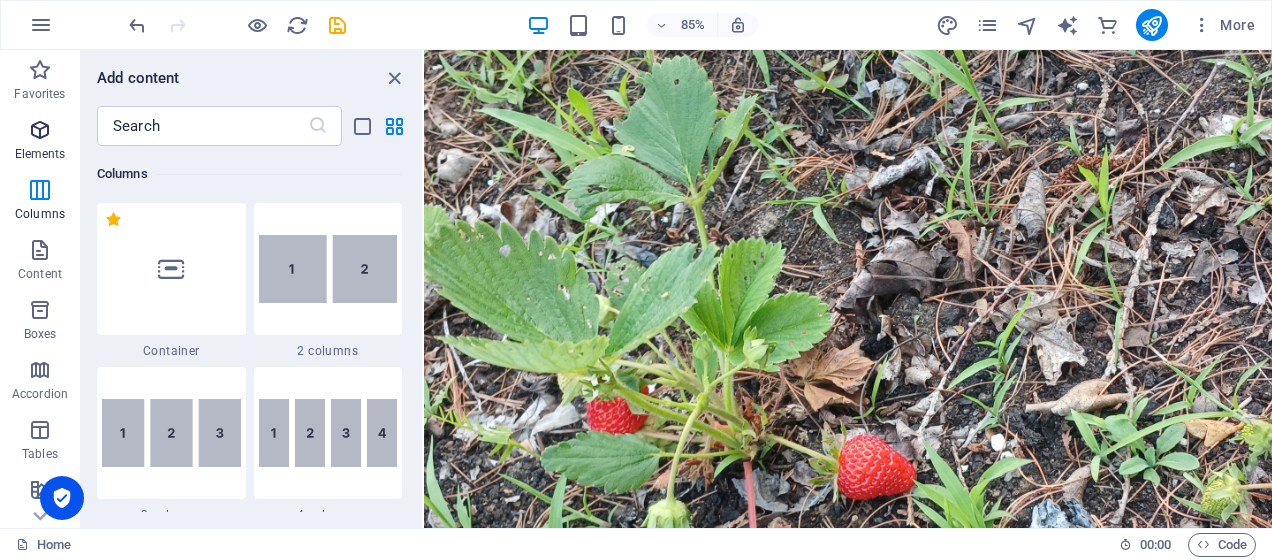 click at bounding box center (40, 130) 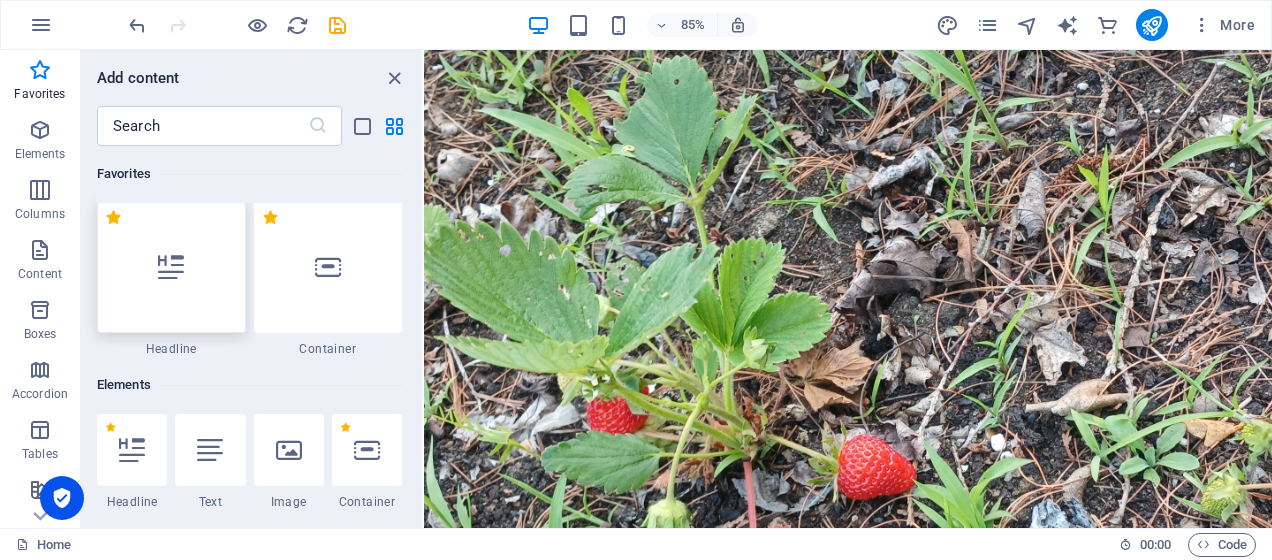 scroll, scrollTop: 0, scrollLeft: 0, axis: both 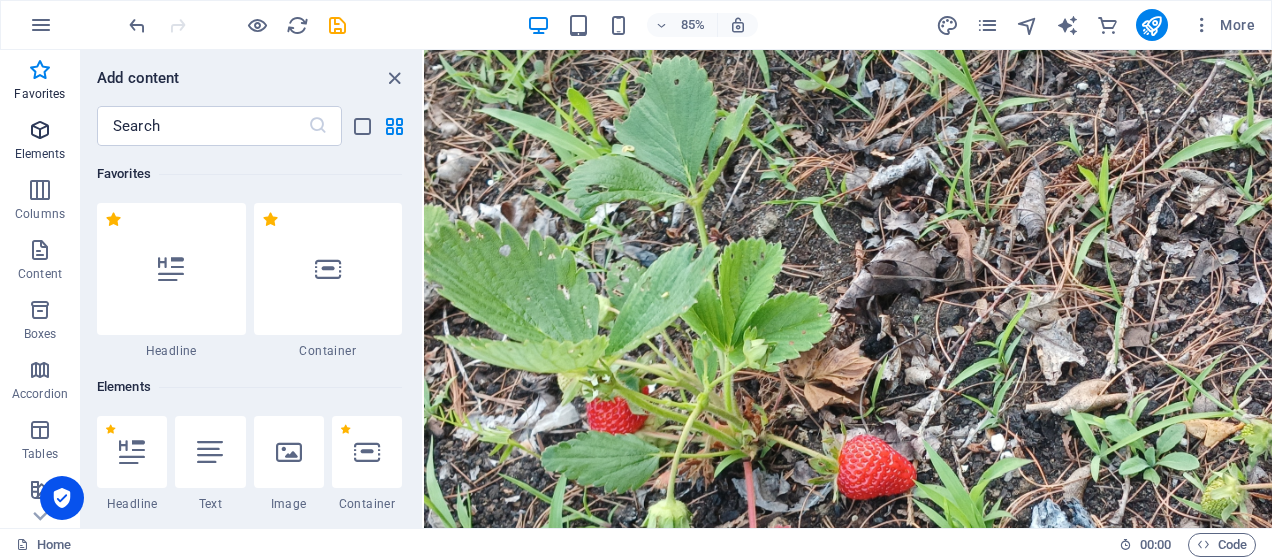 click at bounding box center (40, 130) 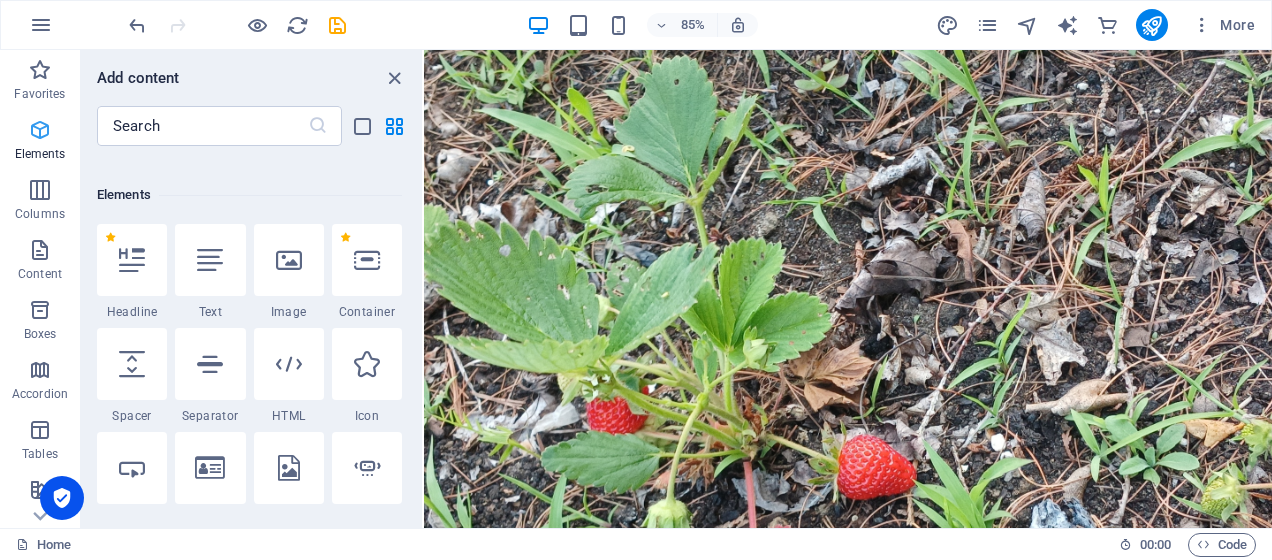 scroll, scrollTop: 213, scrollLeft: 0, axis: vertical 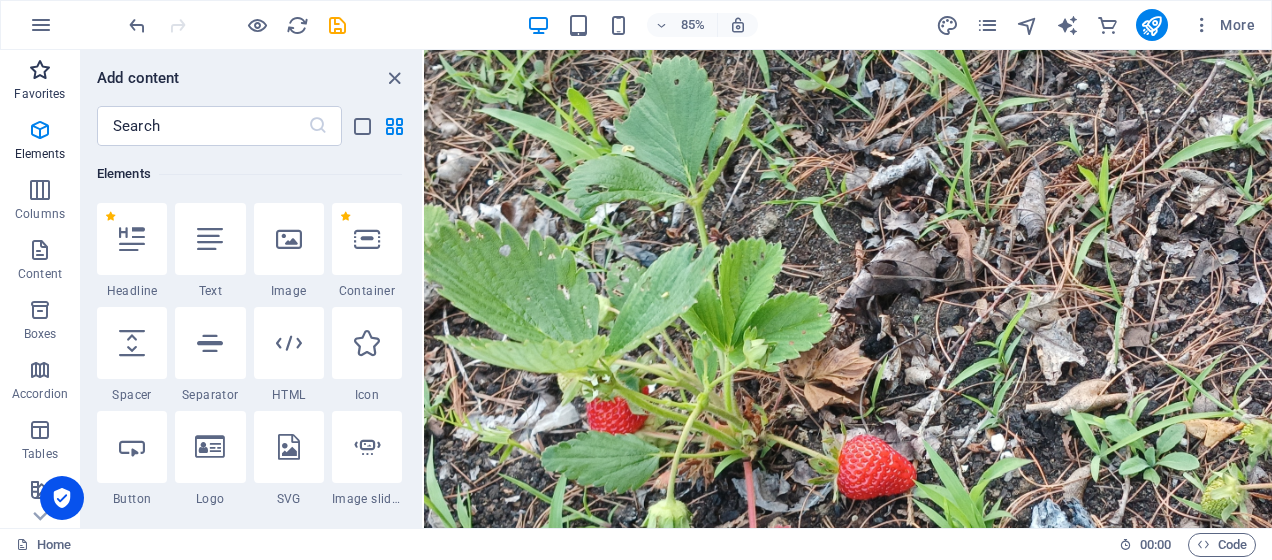click at bounding box center (40, 70) 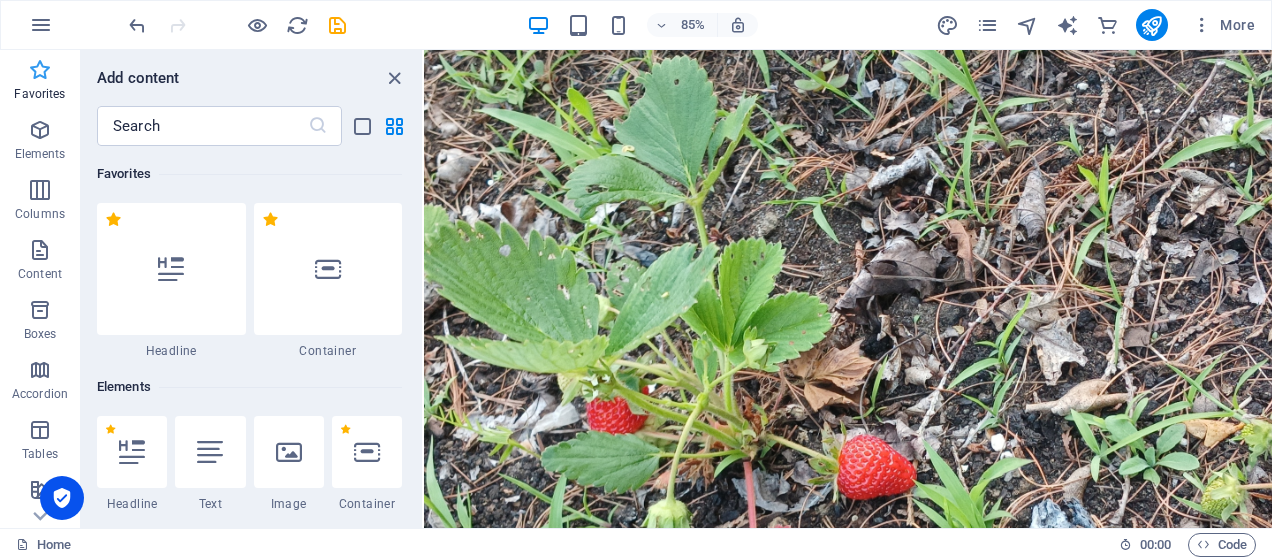 scroll, scrollTop: 0, scrollLeft: 0, axis: both 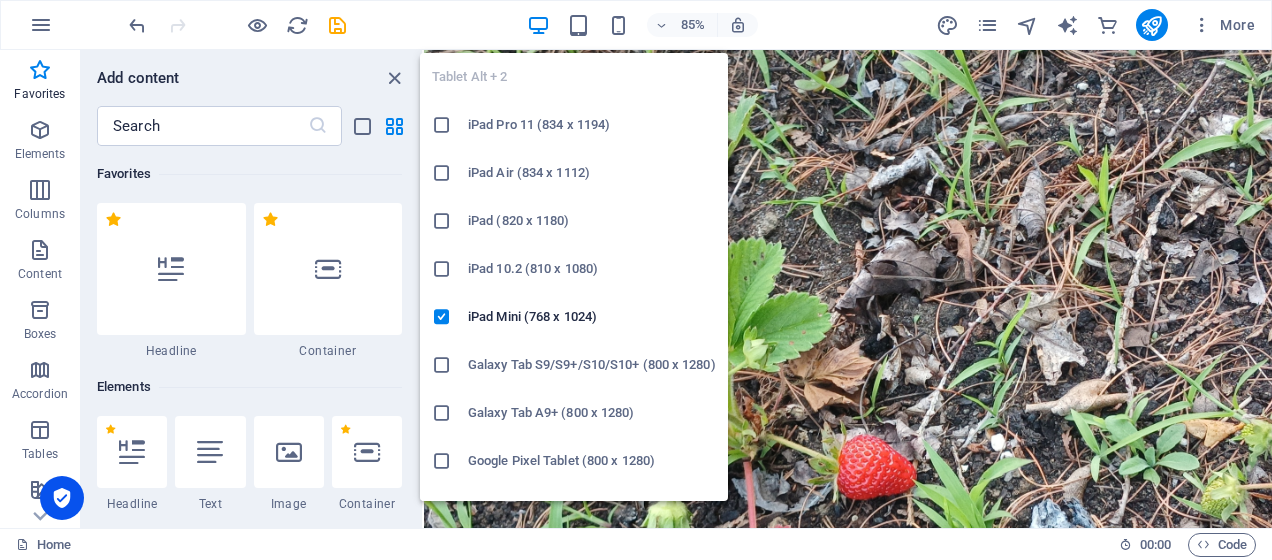 click at bounding box center (442, 125) 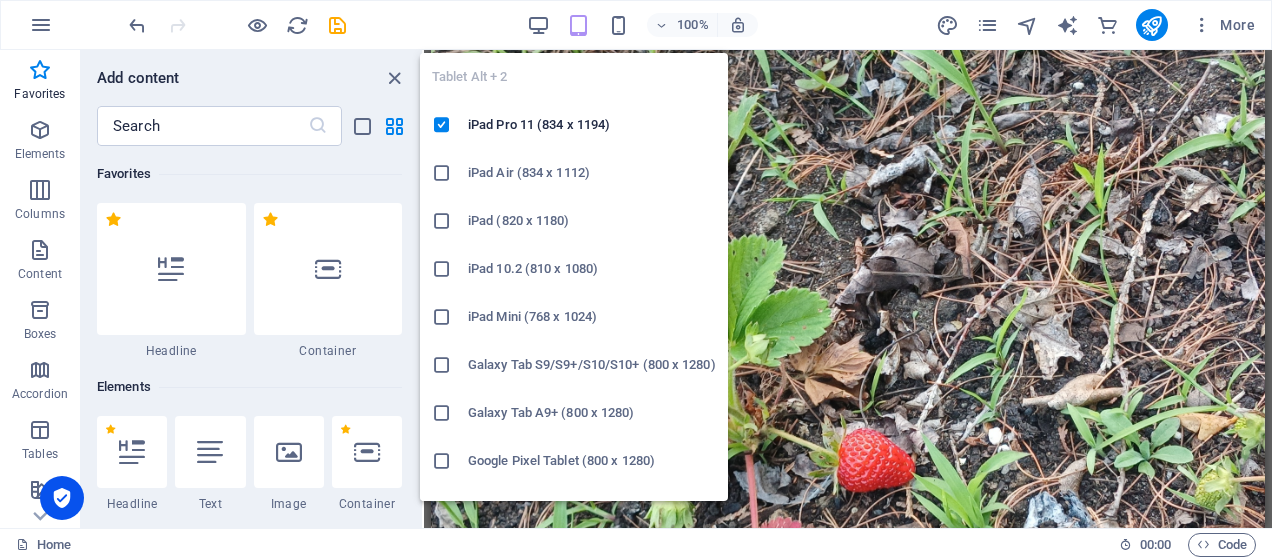 click at bounding box center (442, 173) 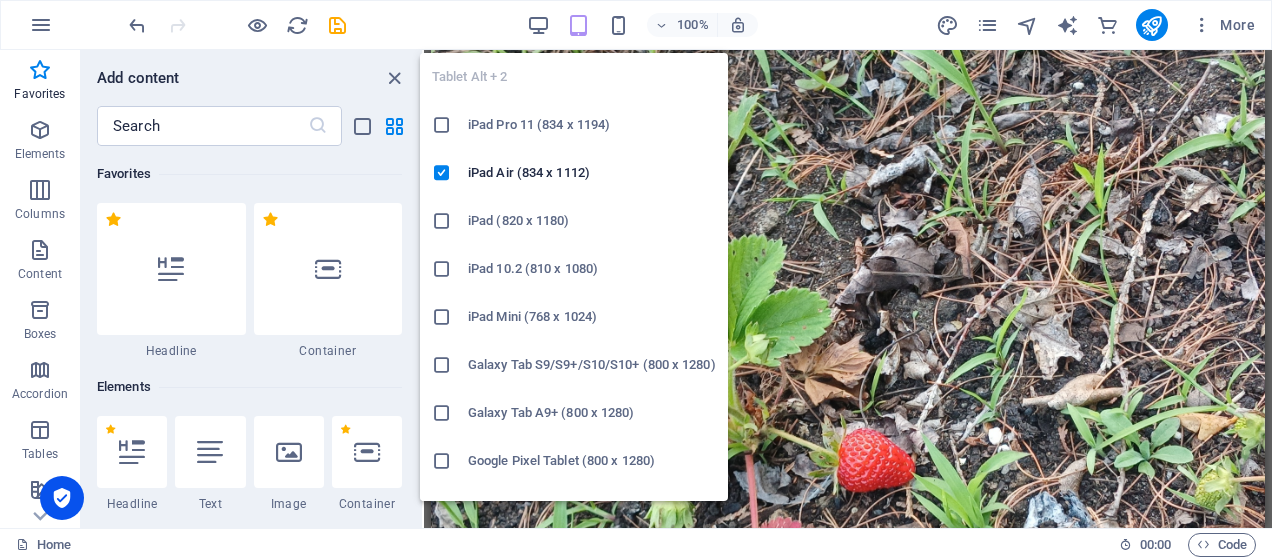 click at bounding box center [442, 413] 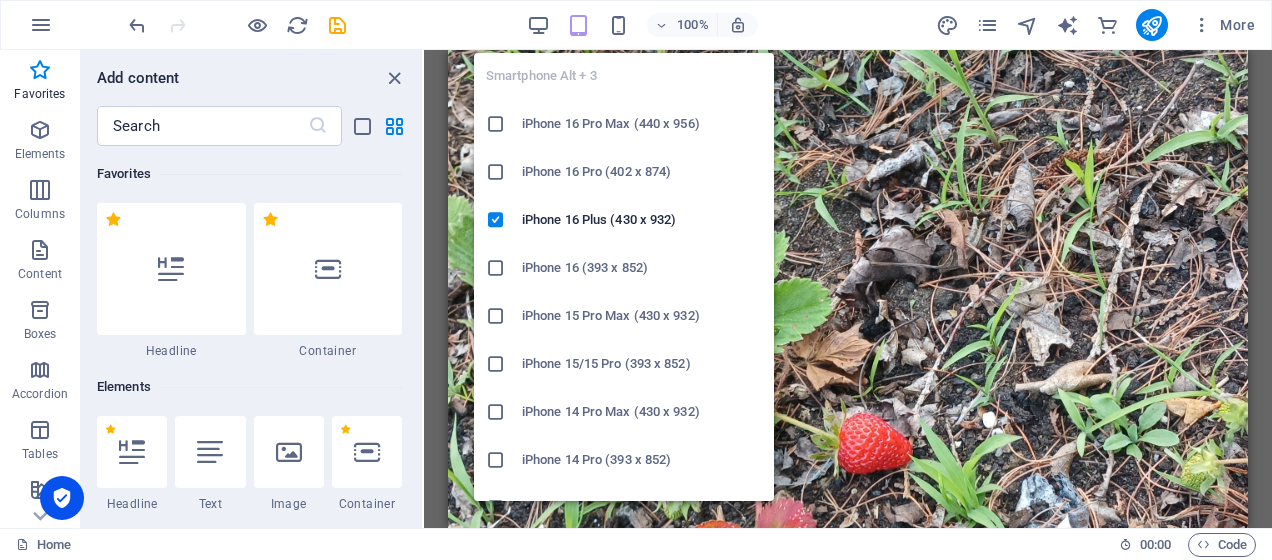 scroll, scrollTop: 0, scrollLeft: 0, axis: both 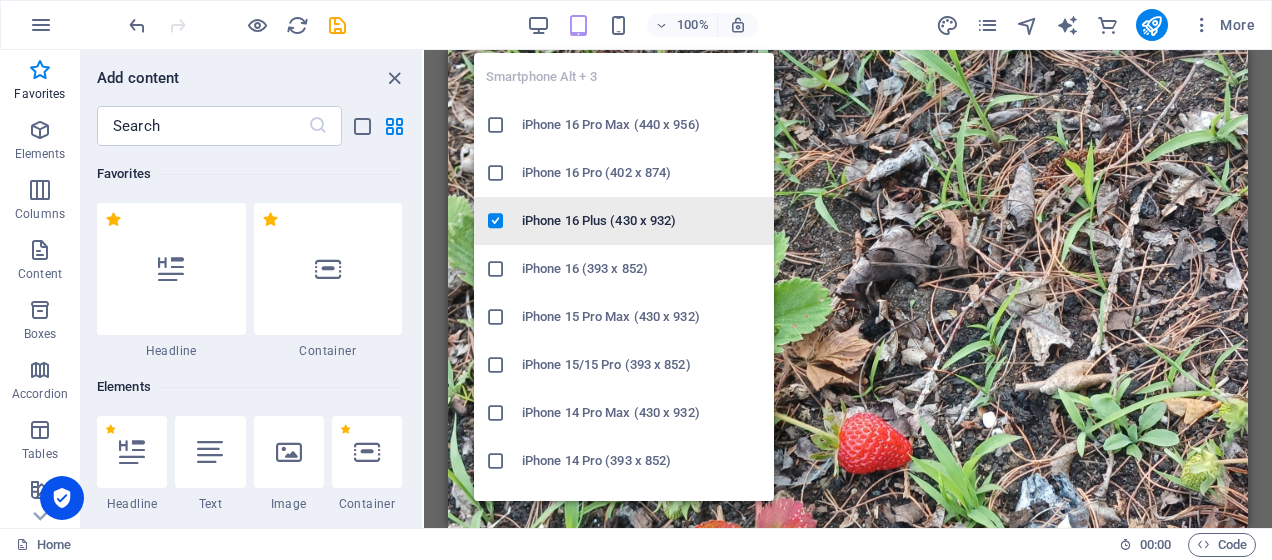 click at bounding box center (496, 221) 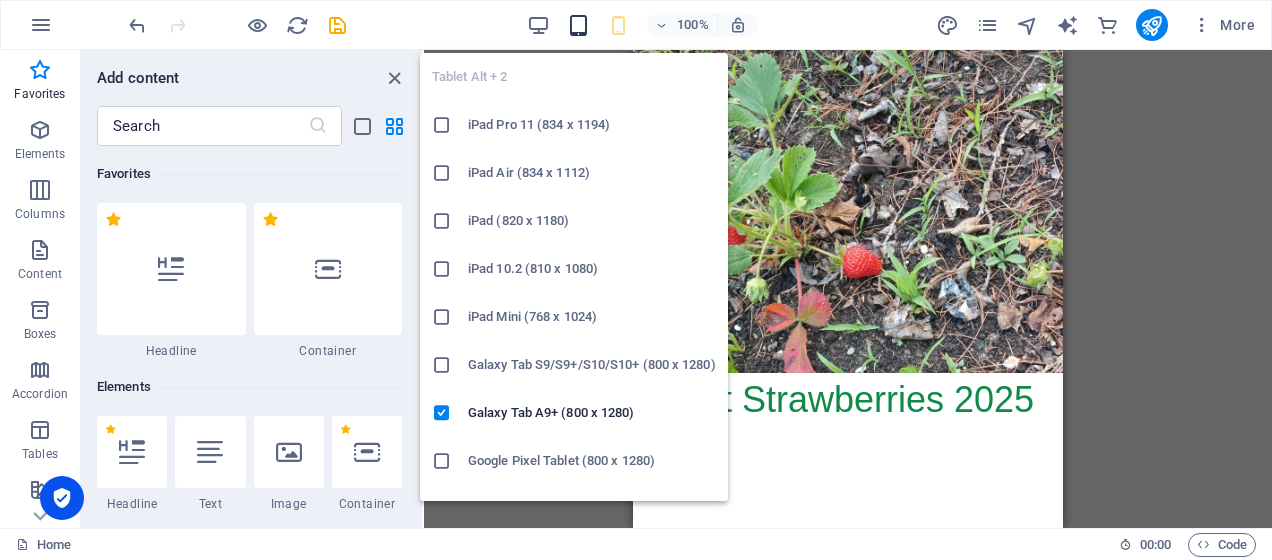 click at bounding box center (578, 25) 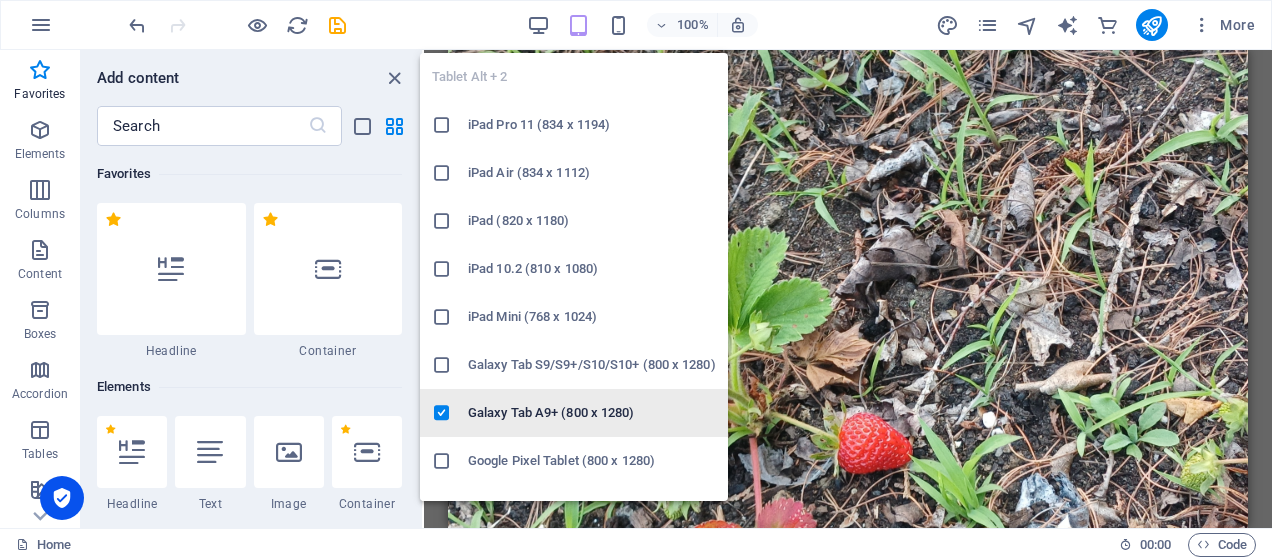 click at bounding box center [442, 413] 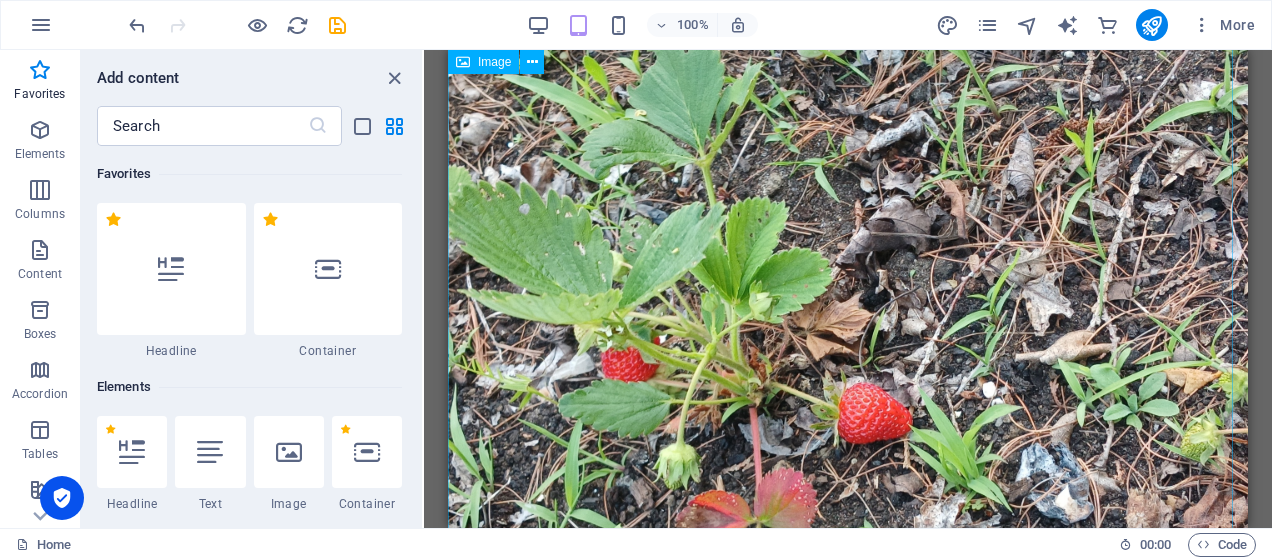 scroll, scrollTop: 0, scrollLeft: 0, axis: both 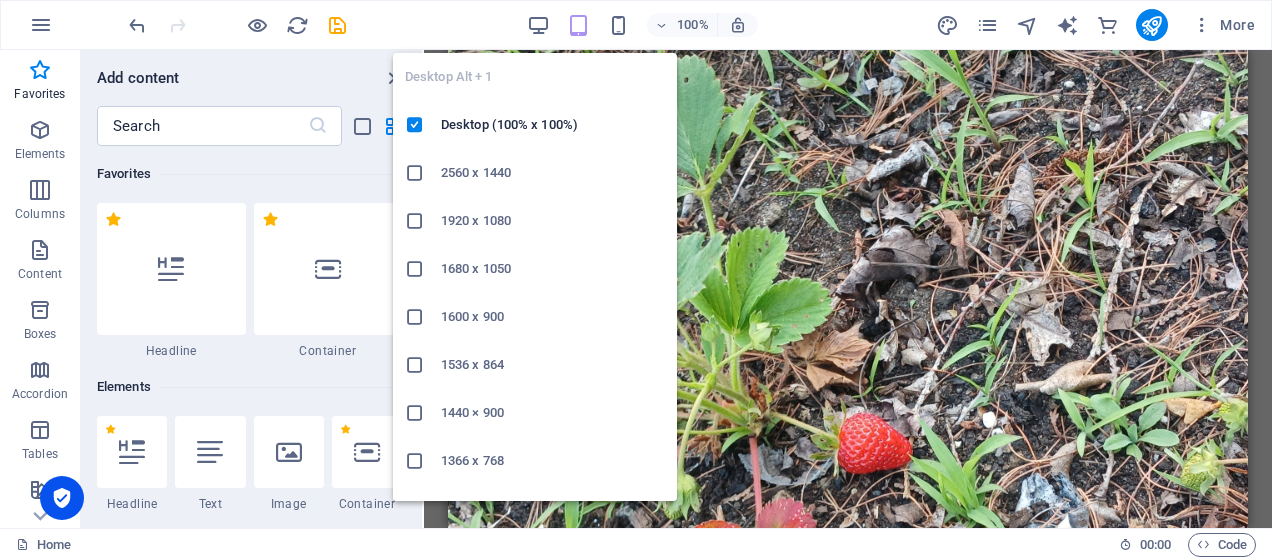 click at bounding box center (415, 221) 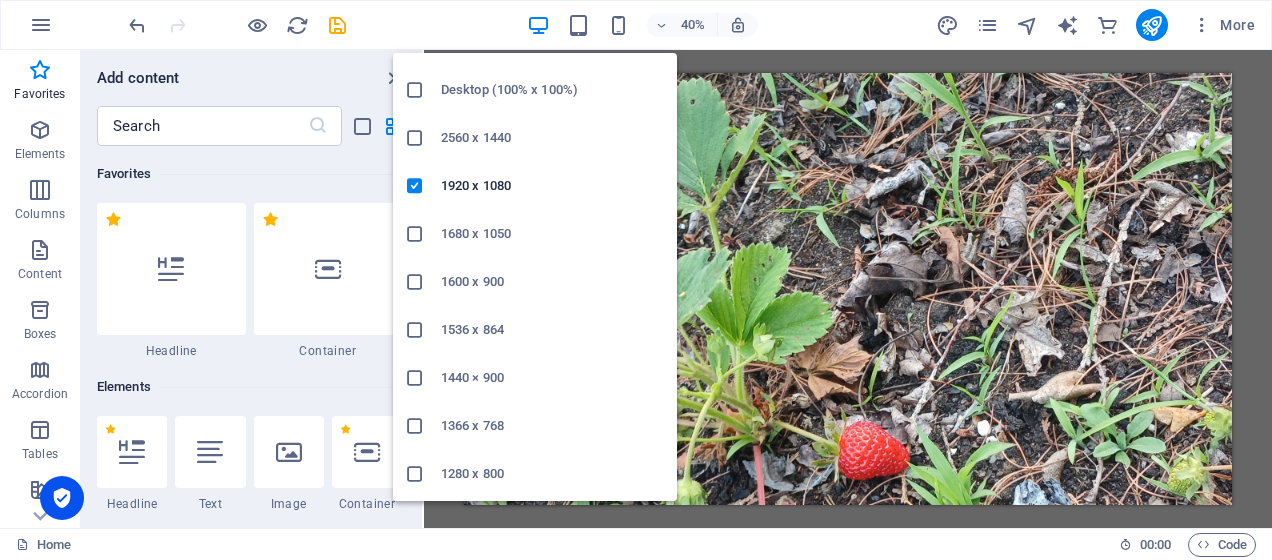 scroll, scrollTop: 176, scrollLeft: 0, axis: vertical 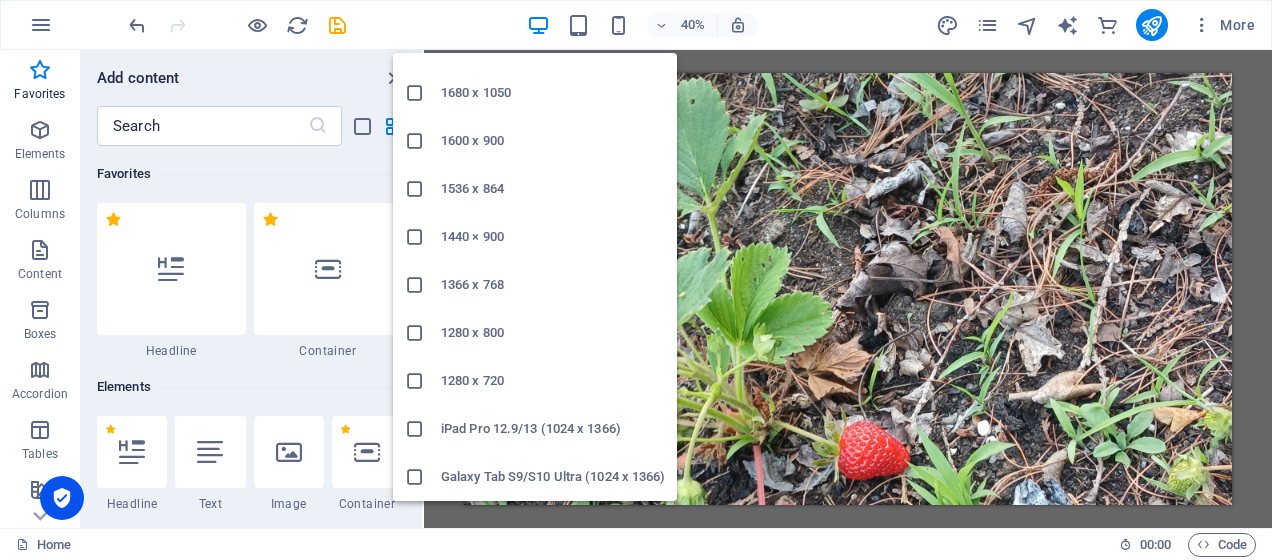 click at bounding box center [415, 333] 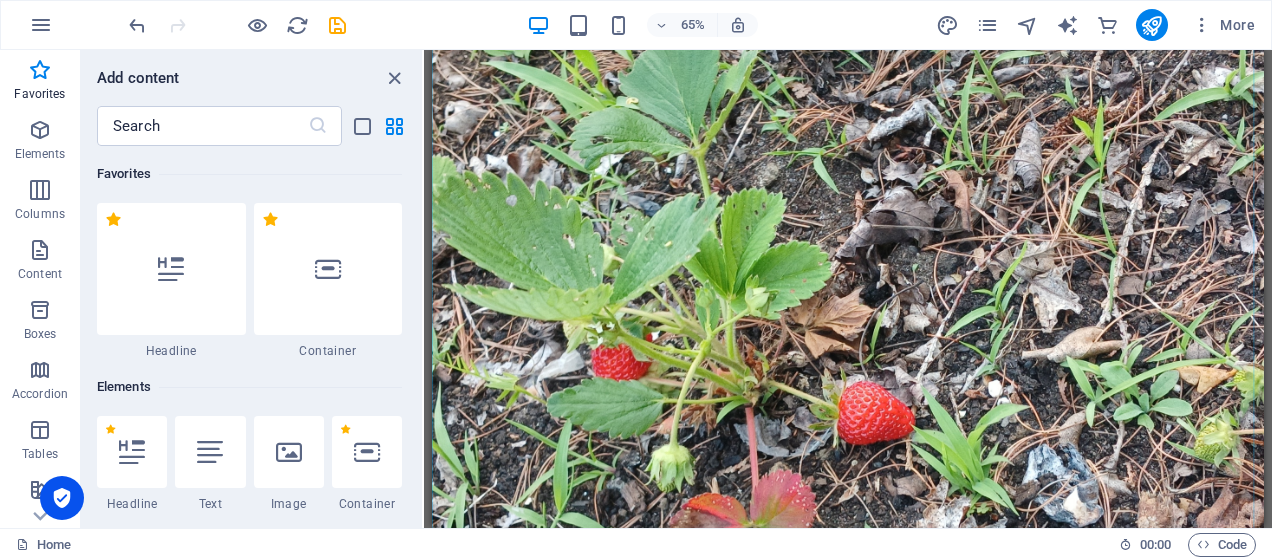 scroll, scrollTop: 86, scrollLeft: 0, axis: vertical 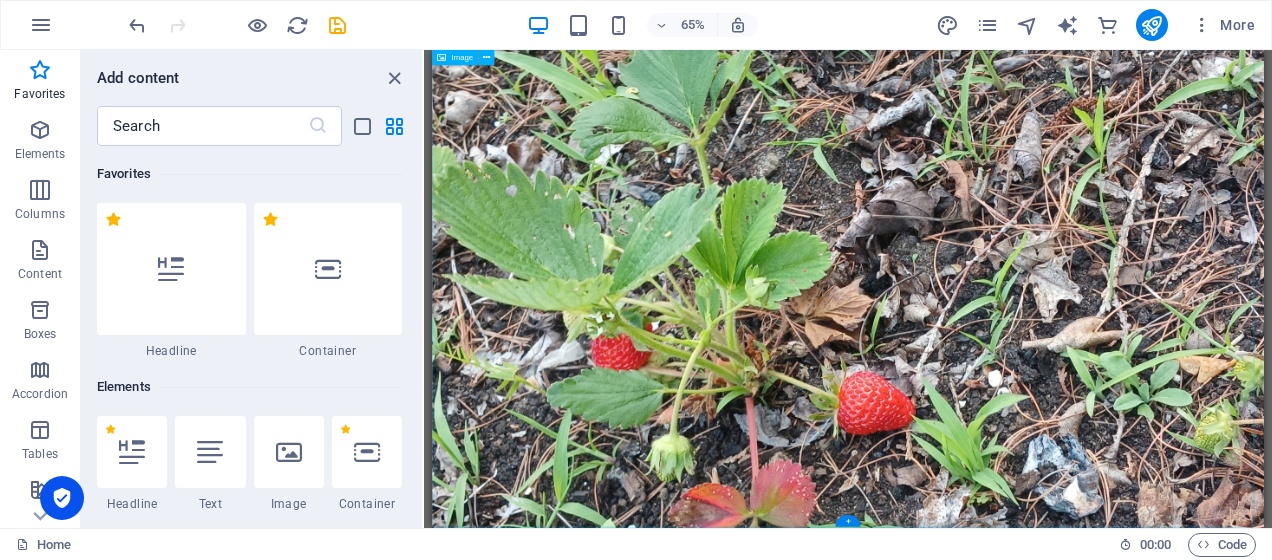 click on "First Strawberries 2025" at bounding box center [1072, 471] 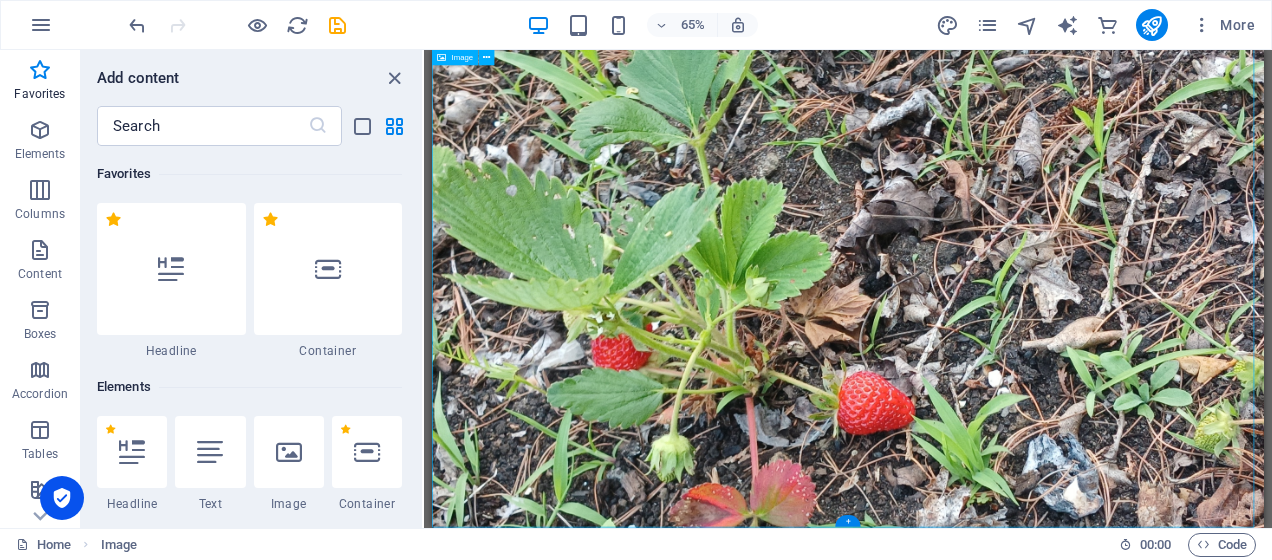 click on "First Strawberries 2025" at bounding box center (1072, 471) 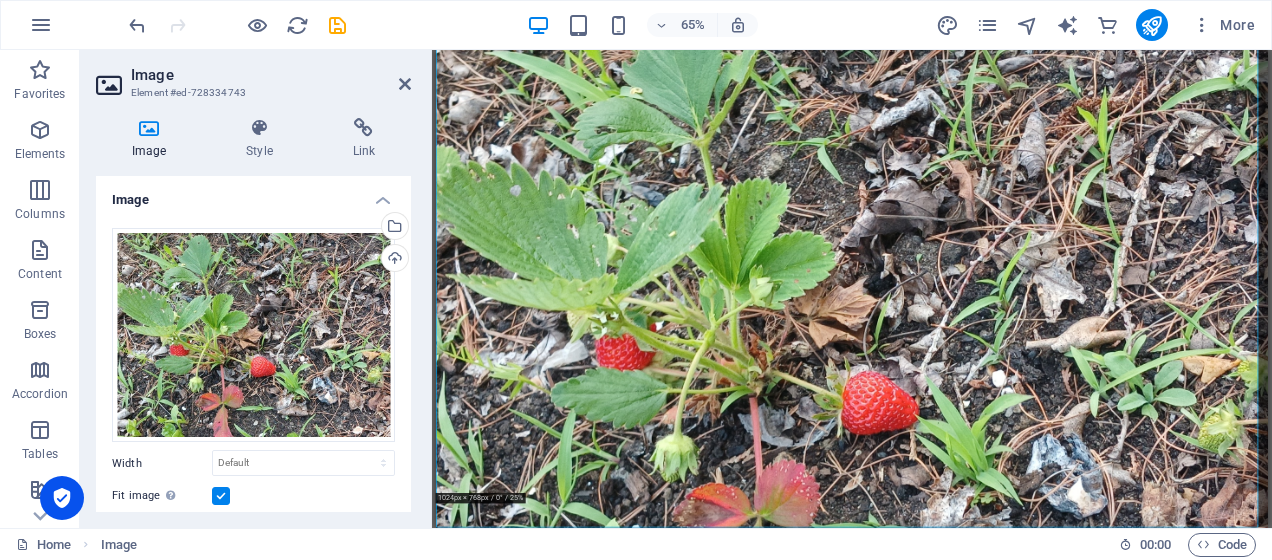 click at bounding box center [149, 128] 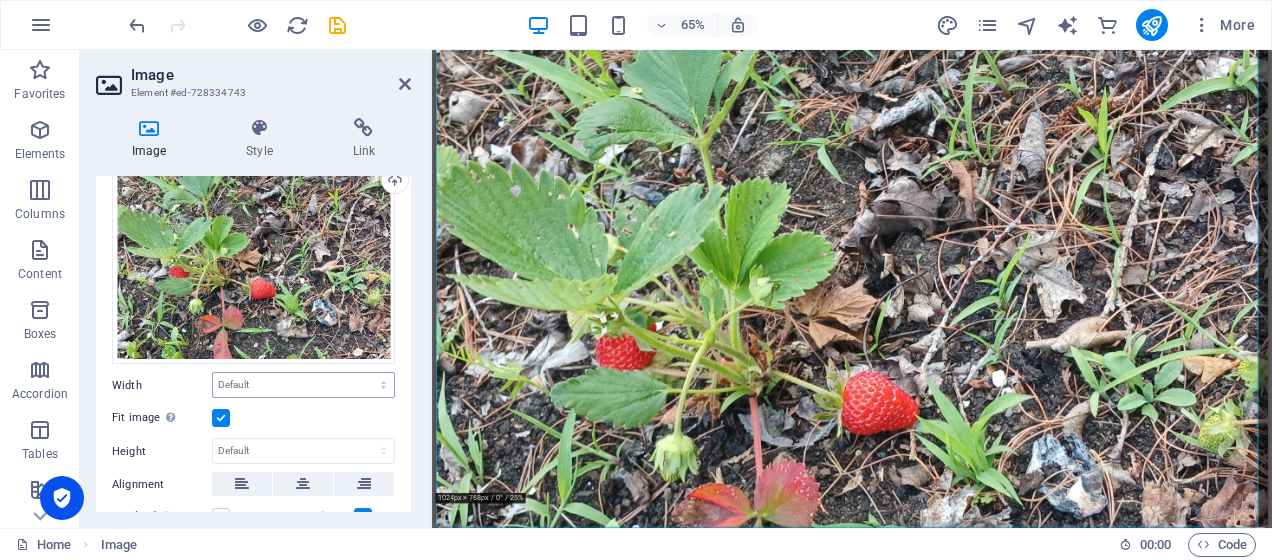 scroll, scrollTop: 79, scrollLeft: 0, axis: vertical 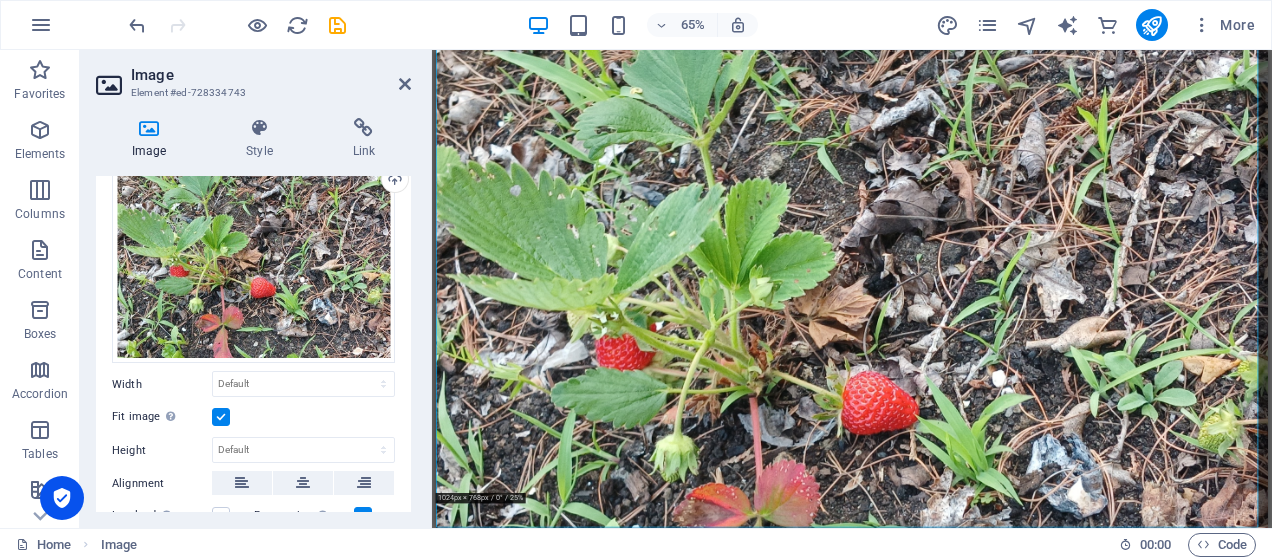 click at bounding box center (221, 417) 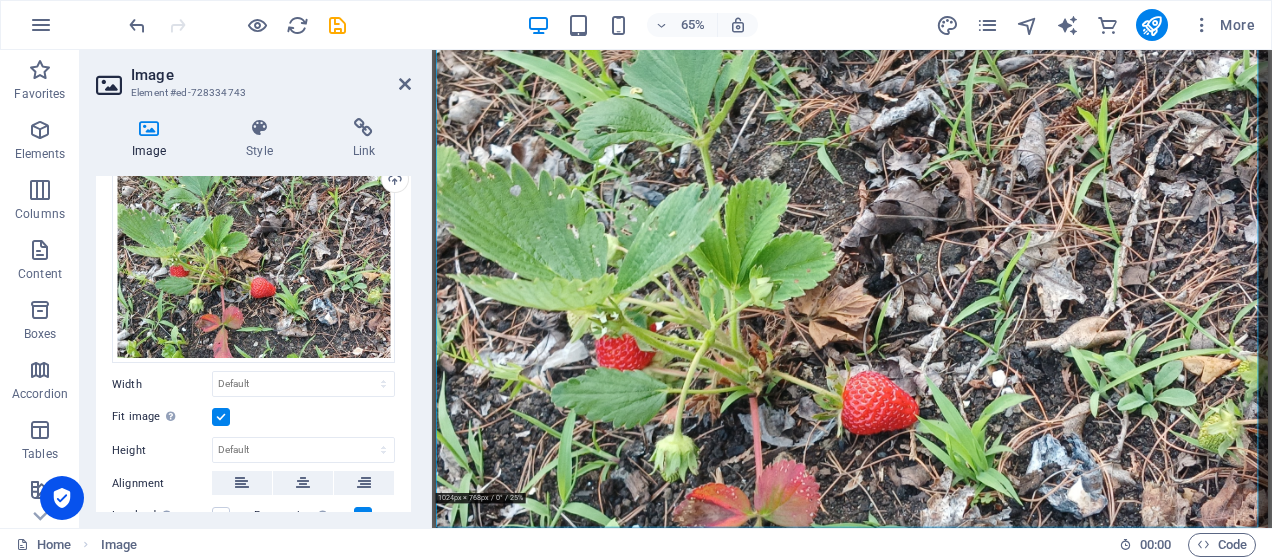 click on "Fit image Automatically fit image to a fixed width and height" at bounding box center (0, 0) 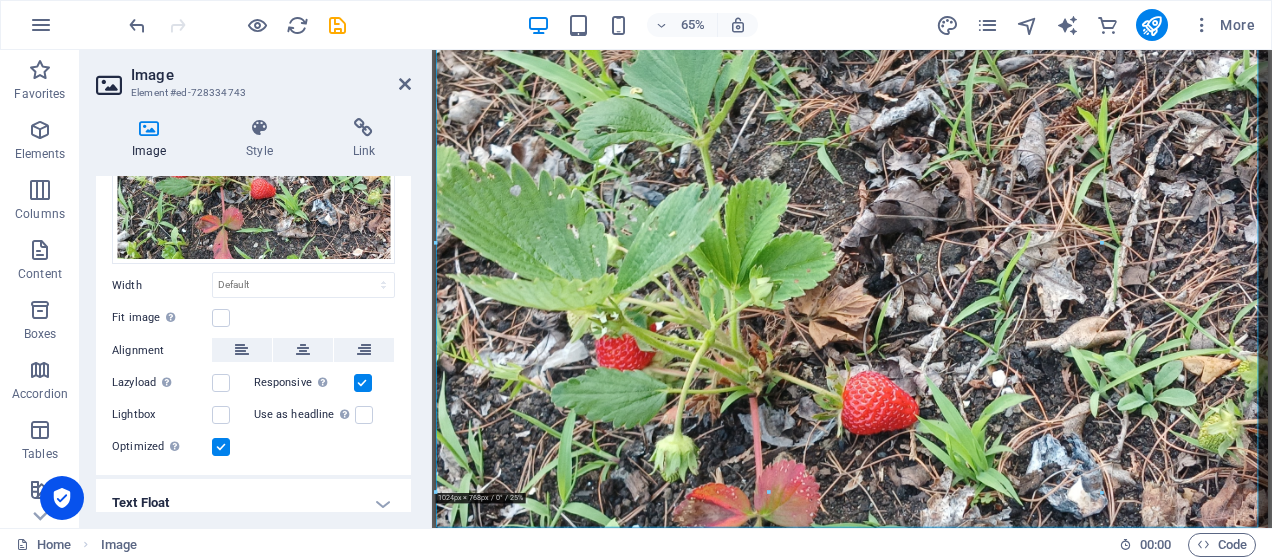 scroll, scrollTop: 178, scrollLeft: 0, axis: vertical 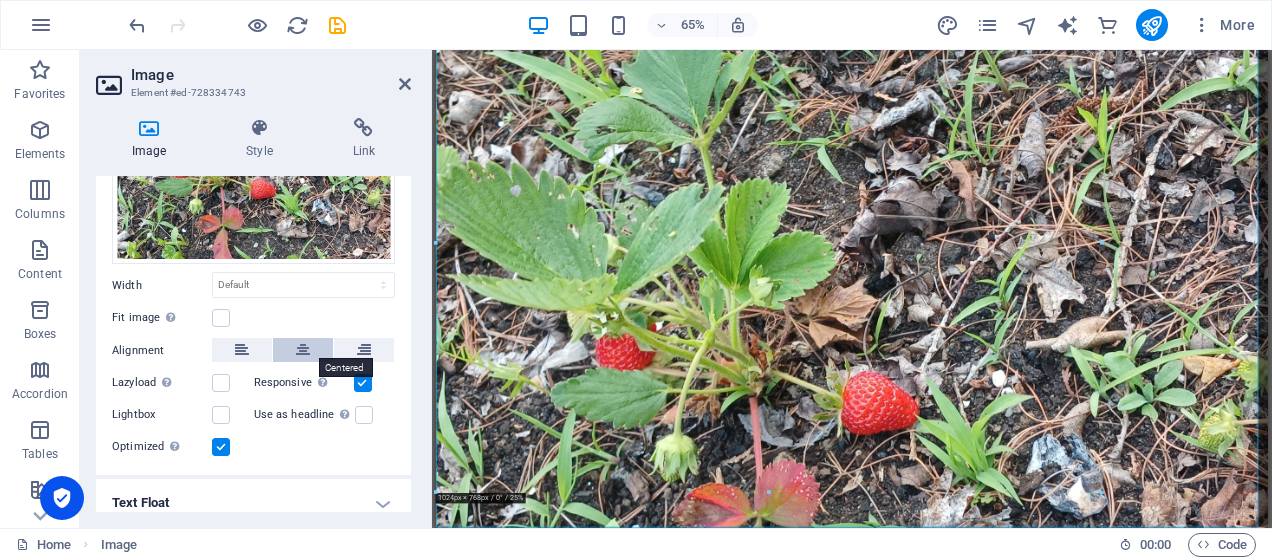 click at bounding box center (303, 350) 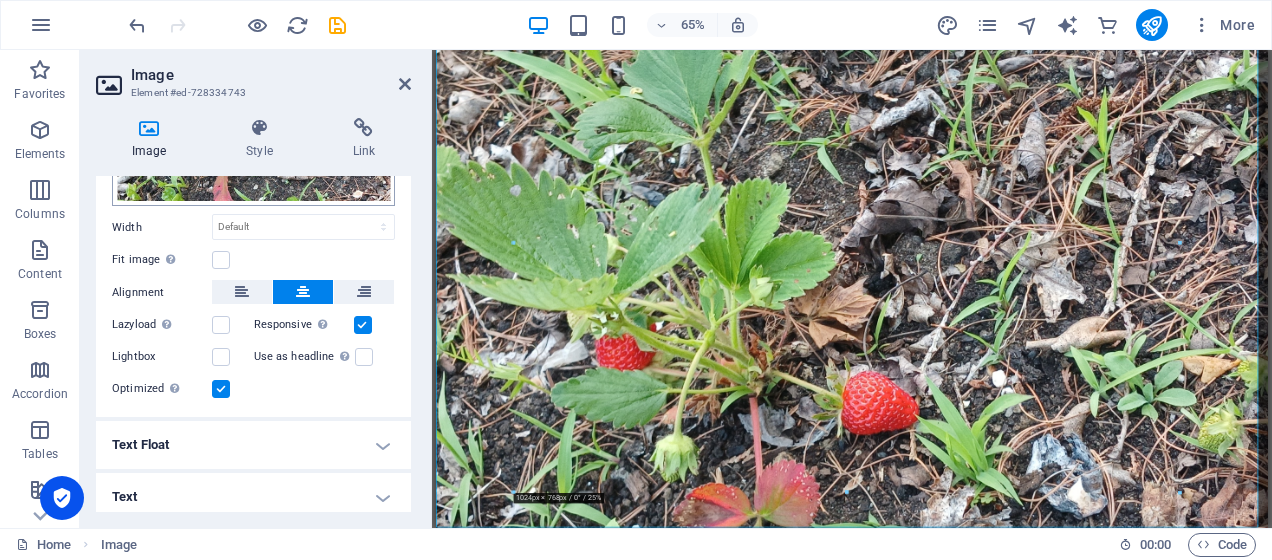 scroll, scrollTop: 242, scrollLeft: 0, axis: vertical 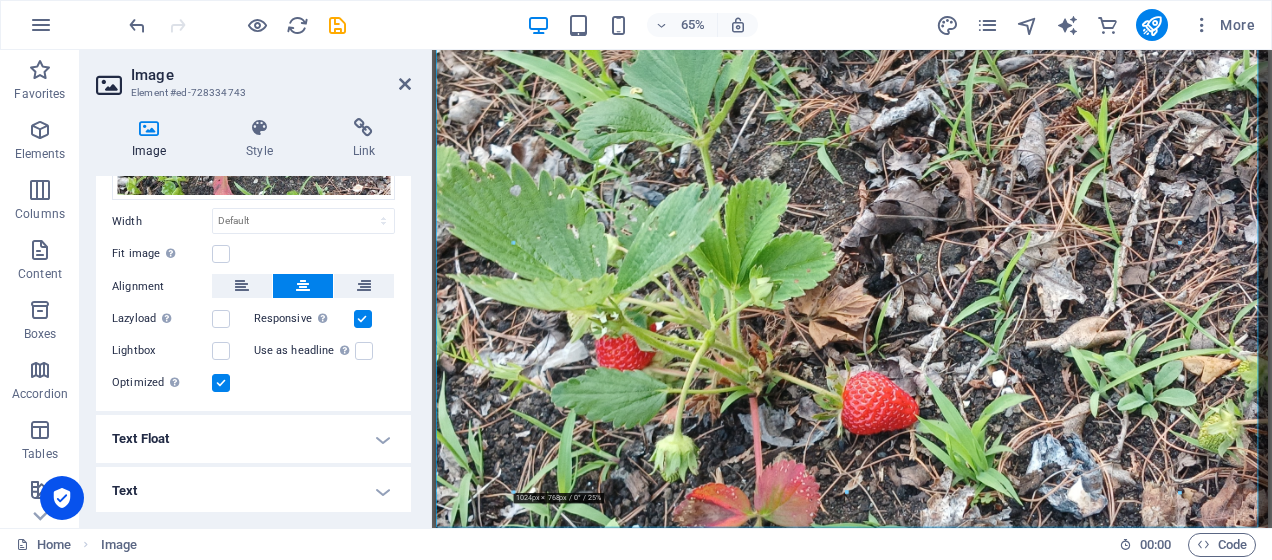 click on "Text" at bounding box center (253, 491) 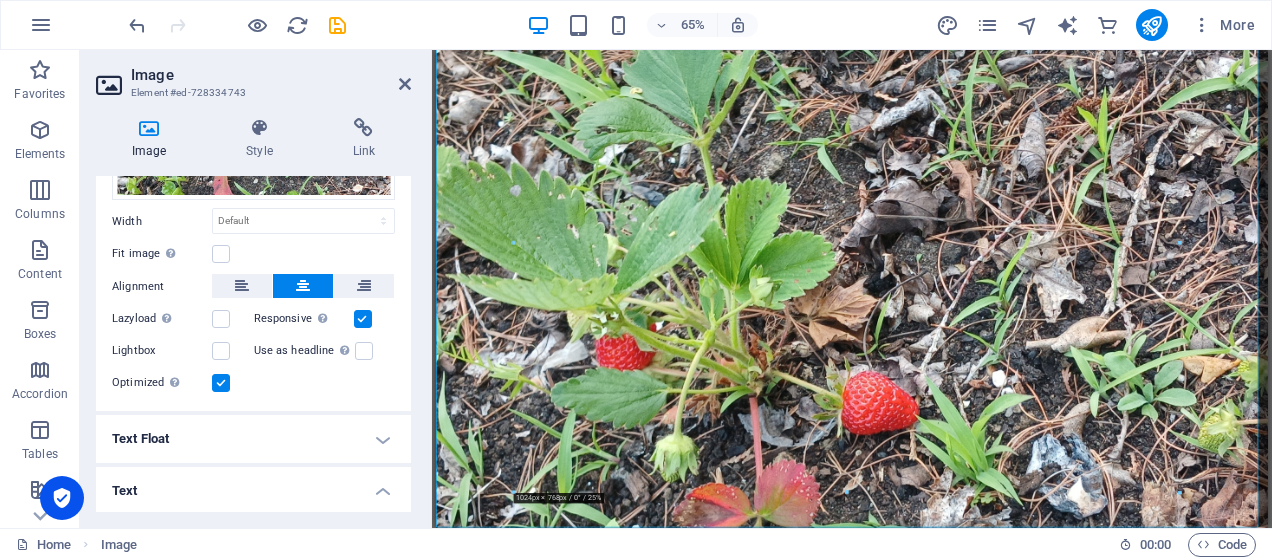 click on "Text" at bounding box center (253, 485) 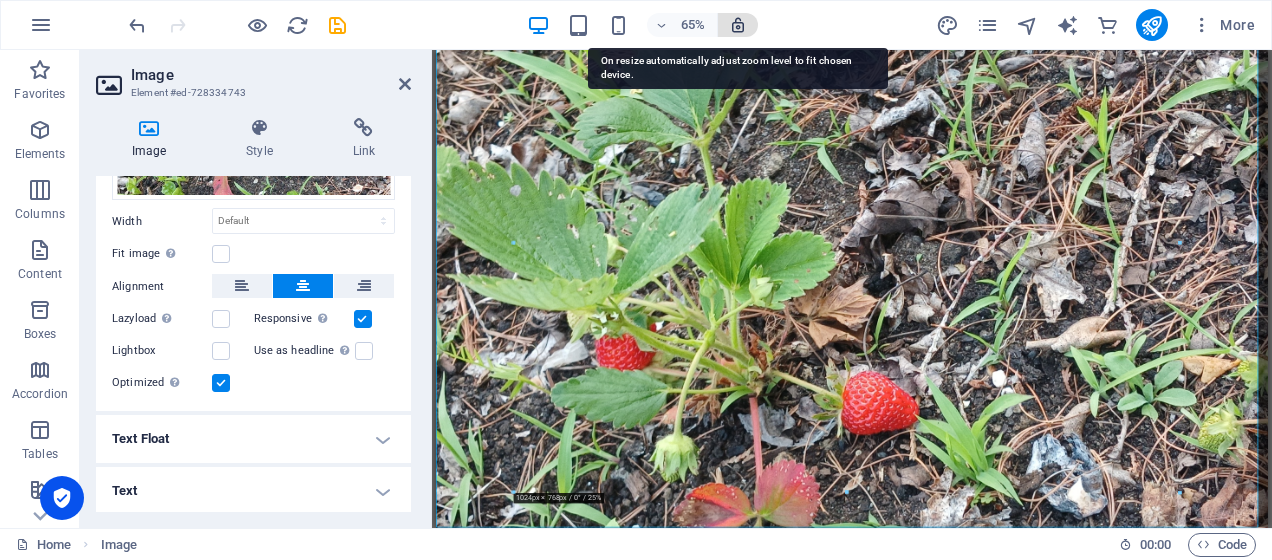 click at bounding box center [738, 25] 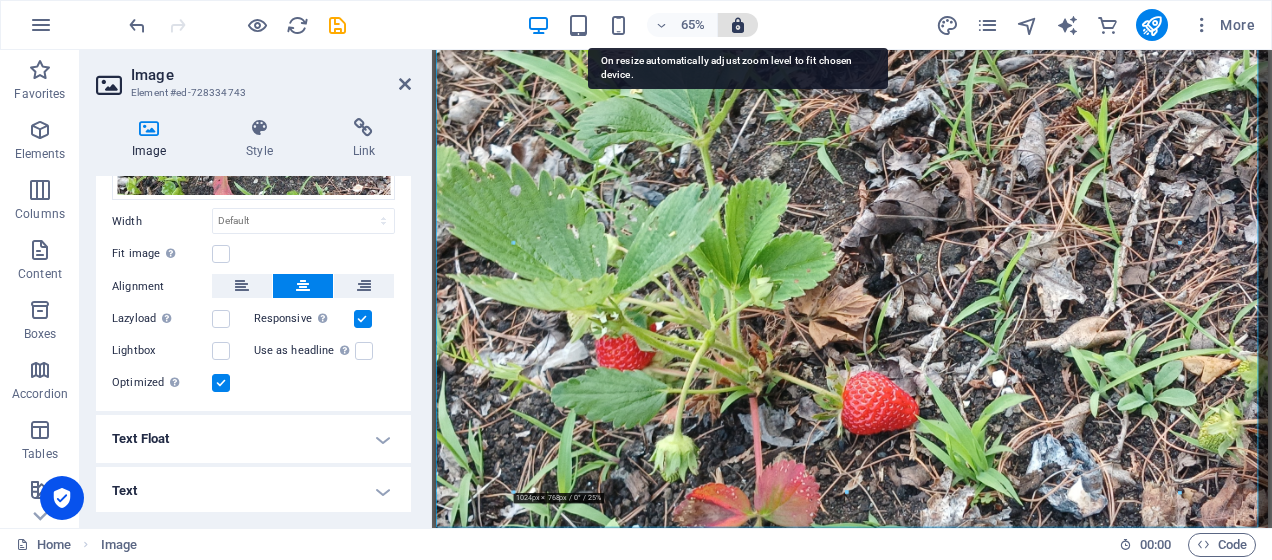 click at bounding box center (738, 25) 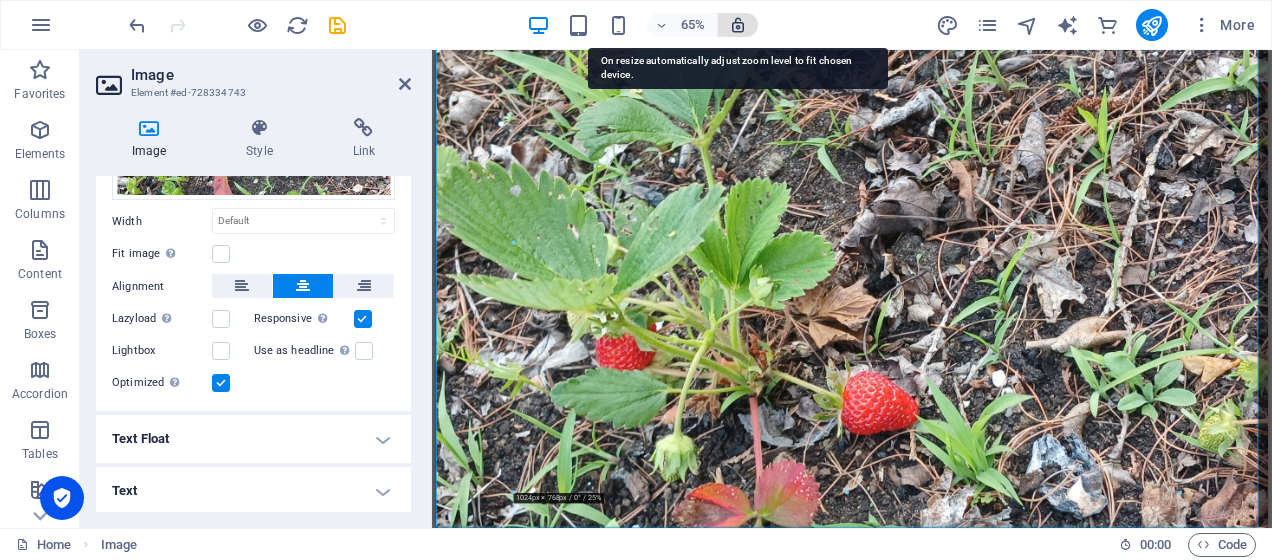 click at bounding box center [738, 25] 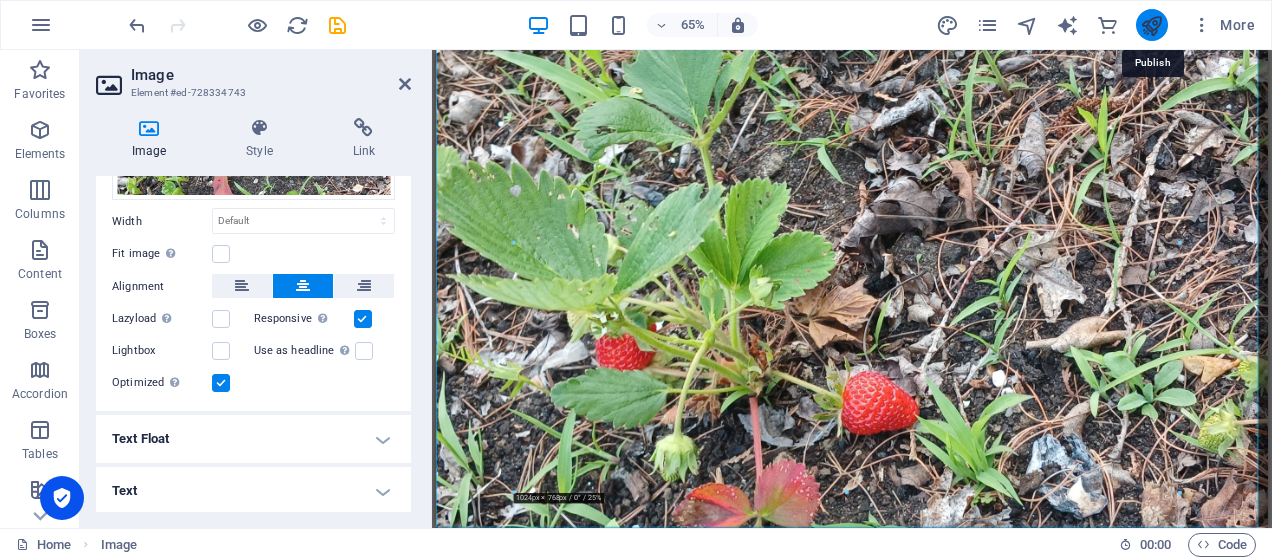 click at bounding box center (1151, 25) 